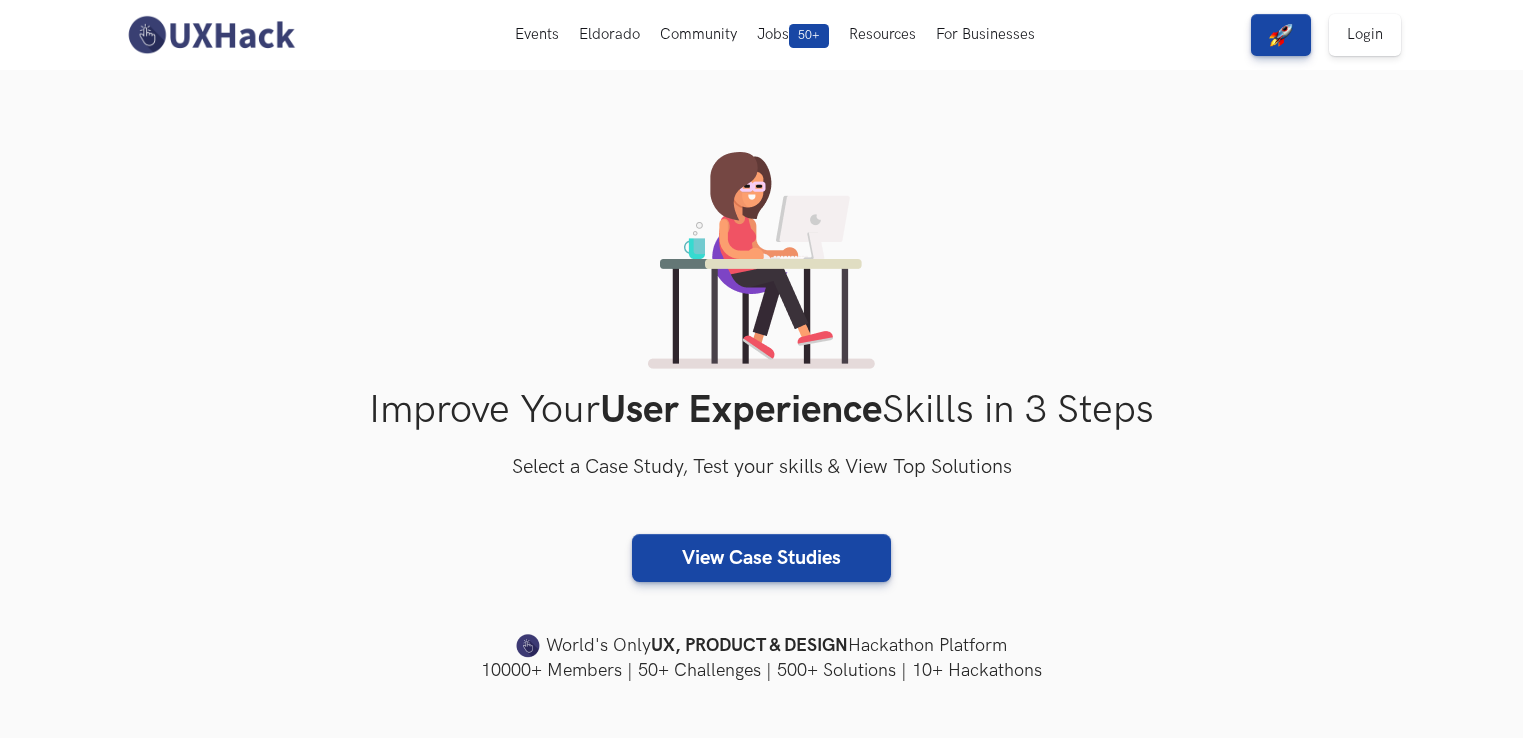 scroll, scrollTop: 0, scrollLeft: 0, axis: both 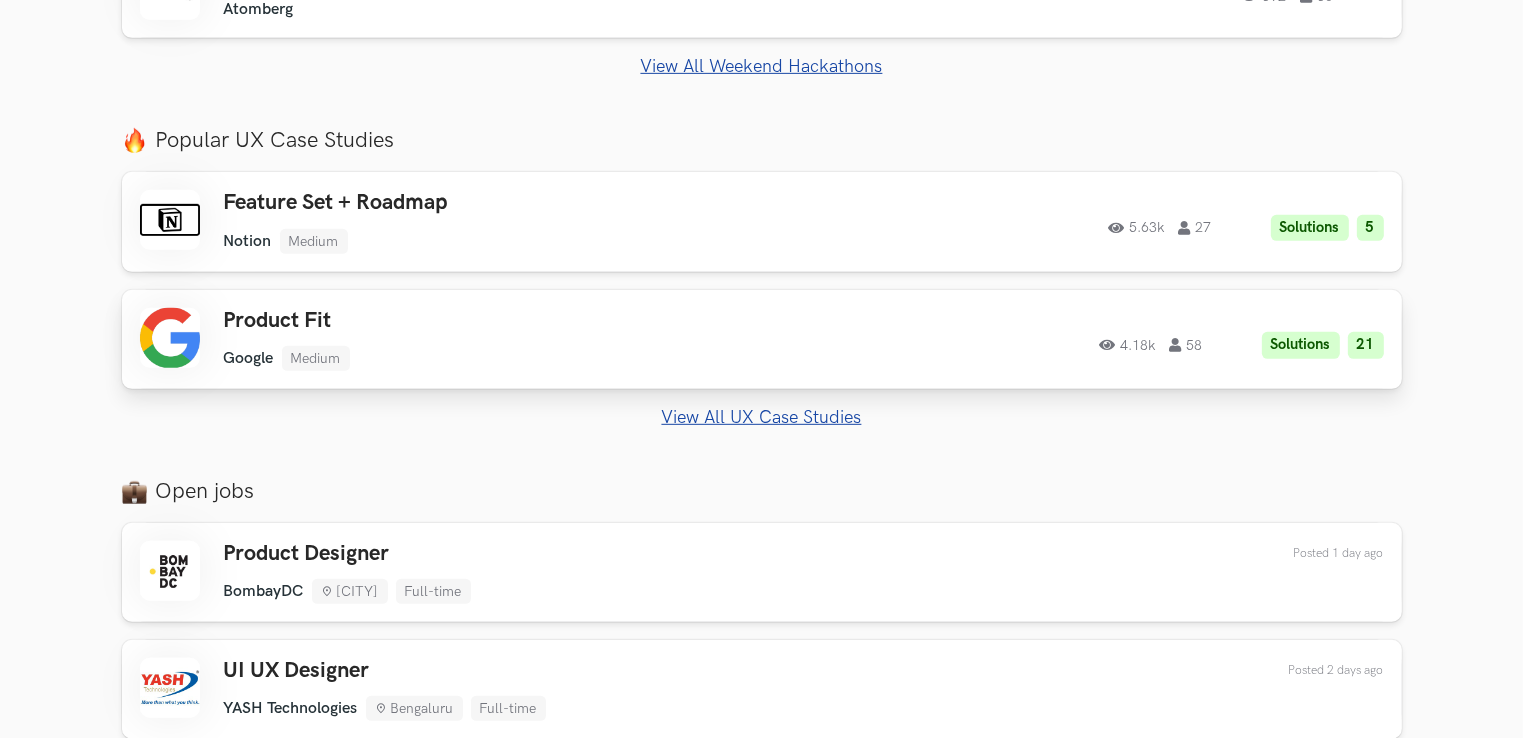 click on "4.18k
58
Solutions
21" at bounding box center [1112, 339] 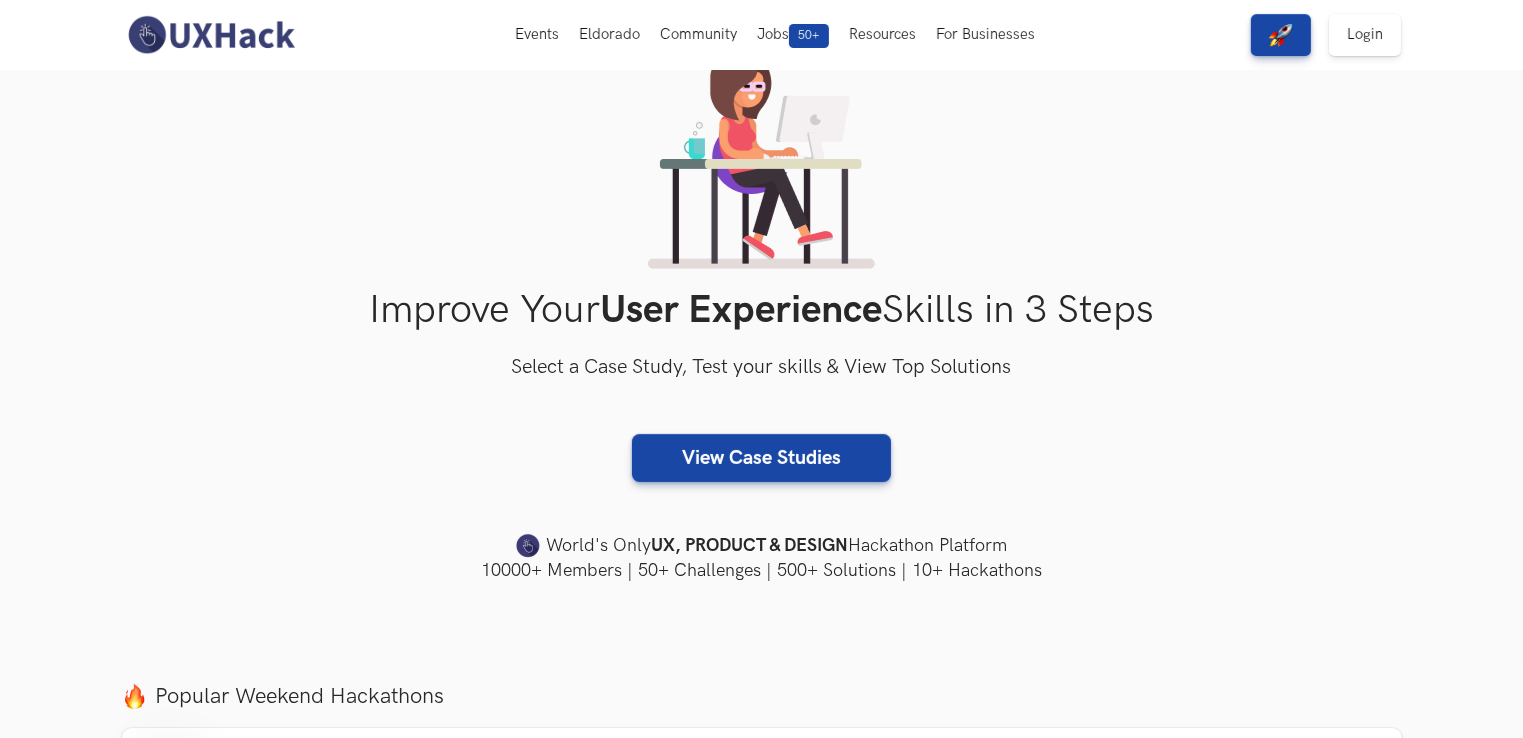 scroll, scrollTop: 100, scrollLeft: 0, axis: vertical 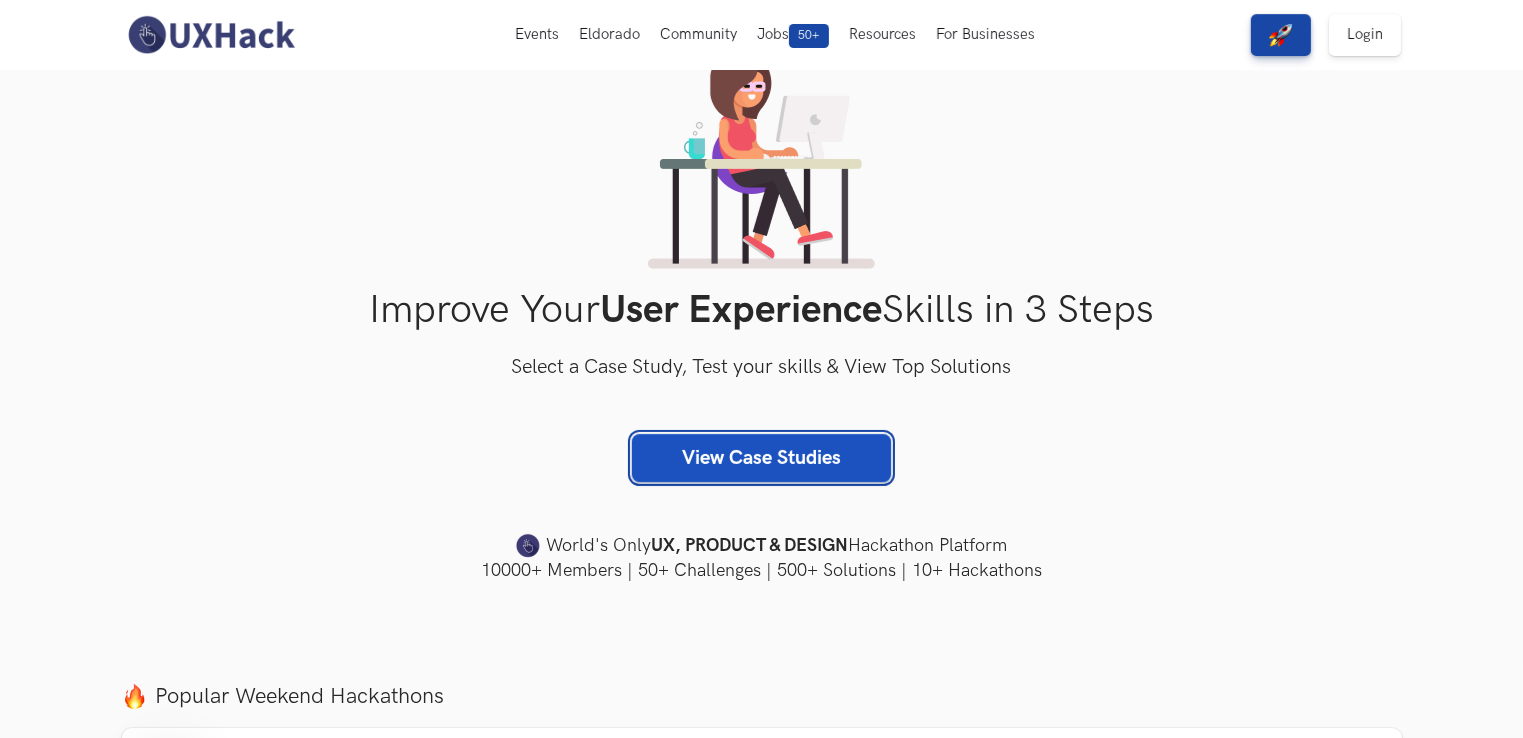 click on "View Case Studies" at bounding box center [761, 458] 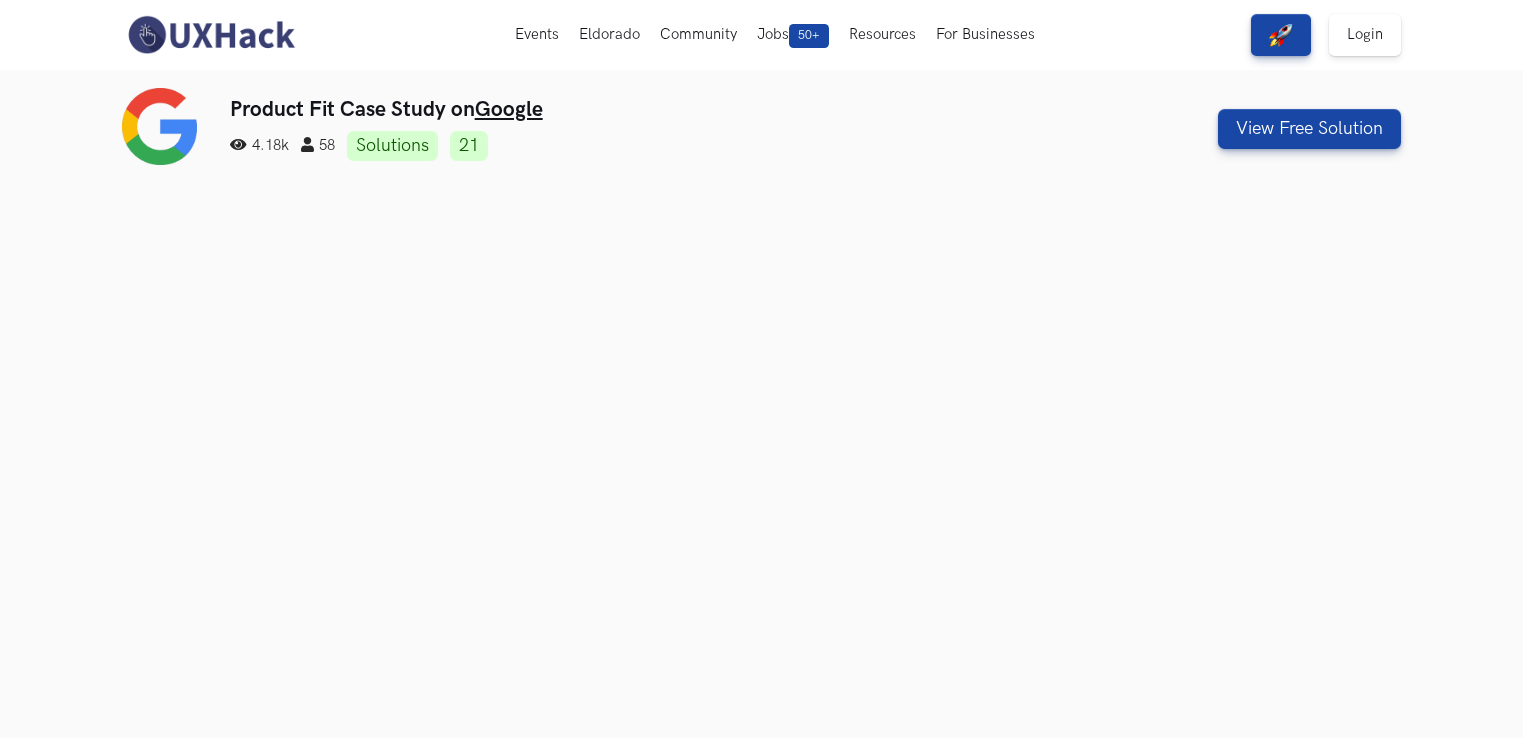 scroll, scrollTop: 0, scrollLeft: 0, axis: both 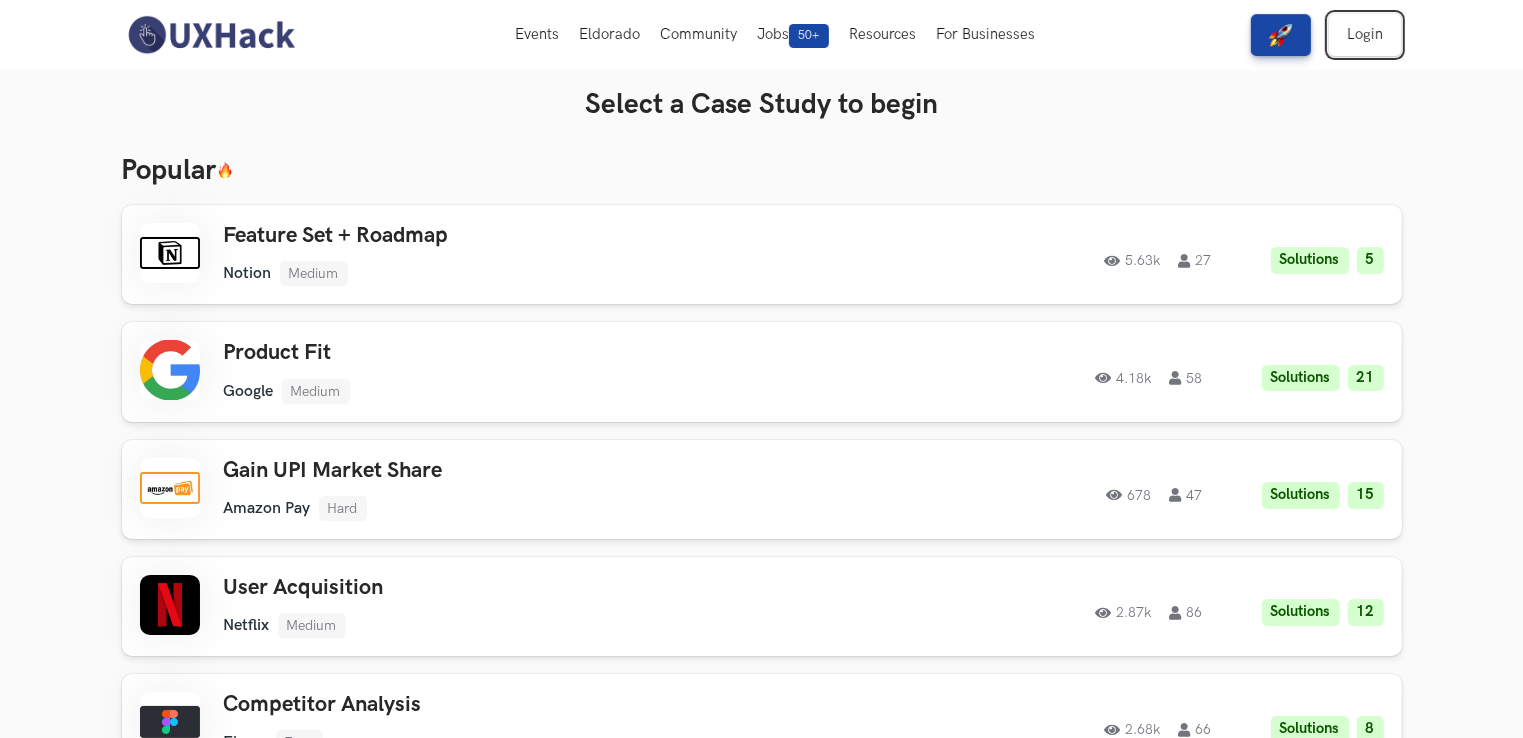 click on "Login" at bounding box center (1365, 35) 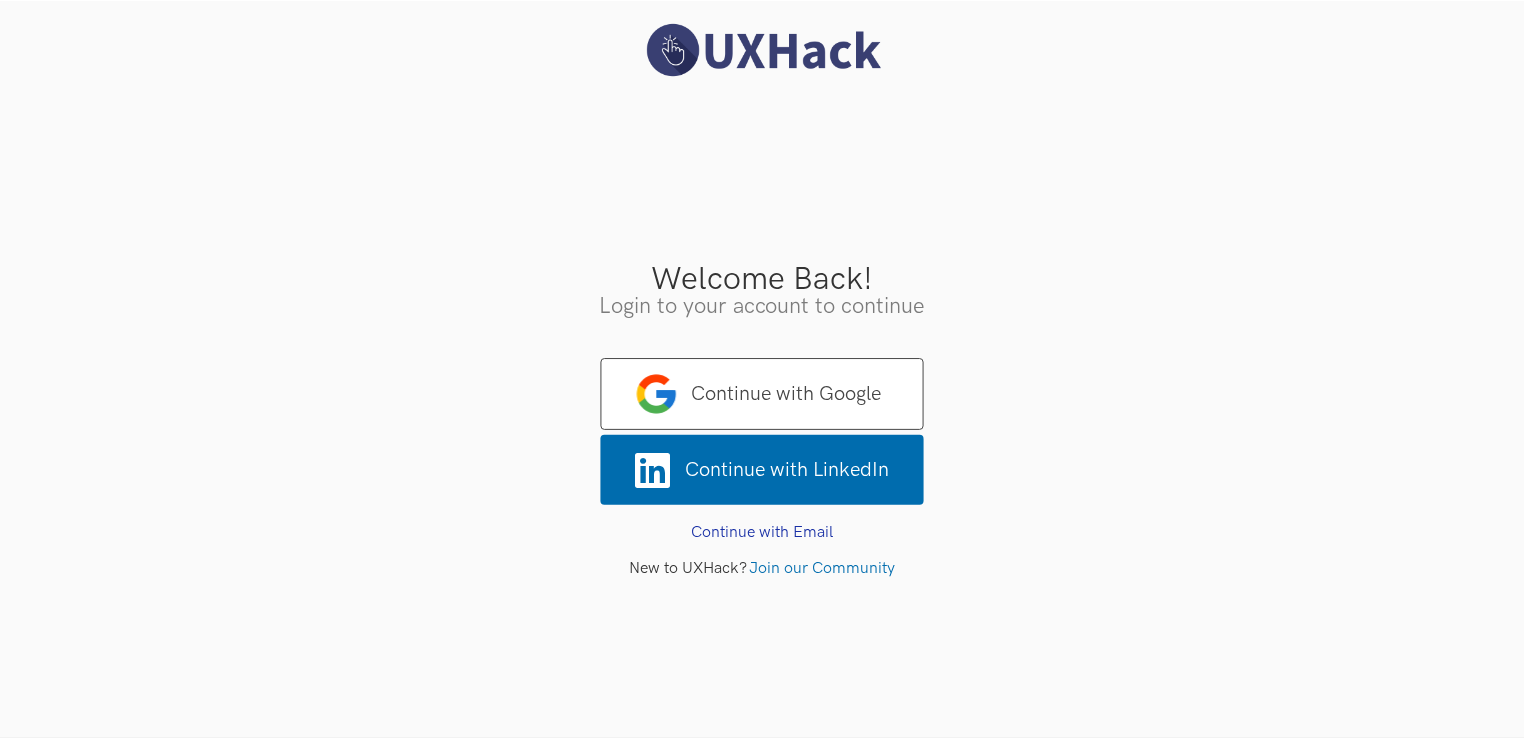 scroll, scrollTop: 0, scrollLeft: 0, axis: both 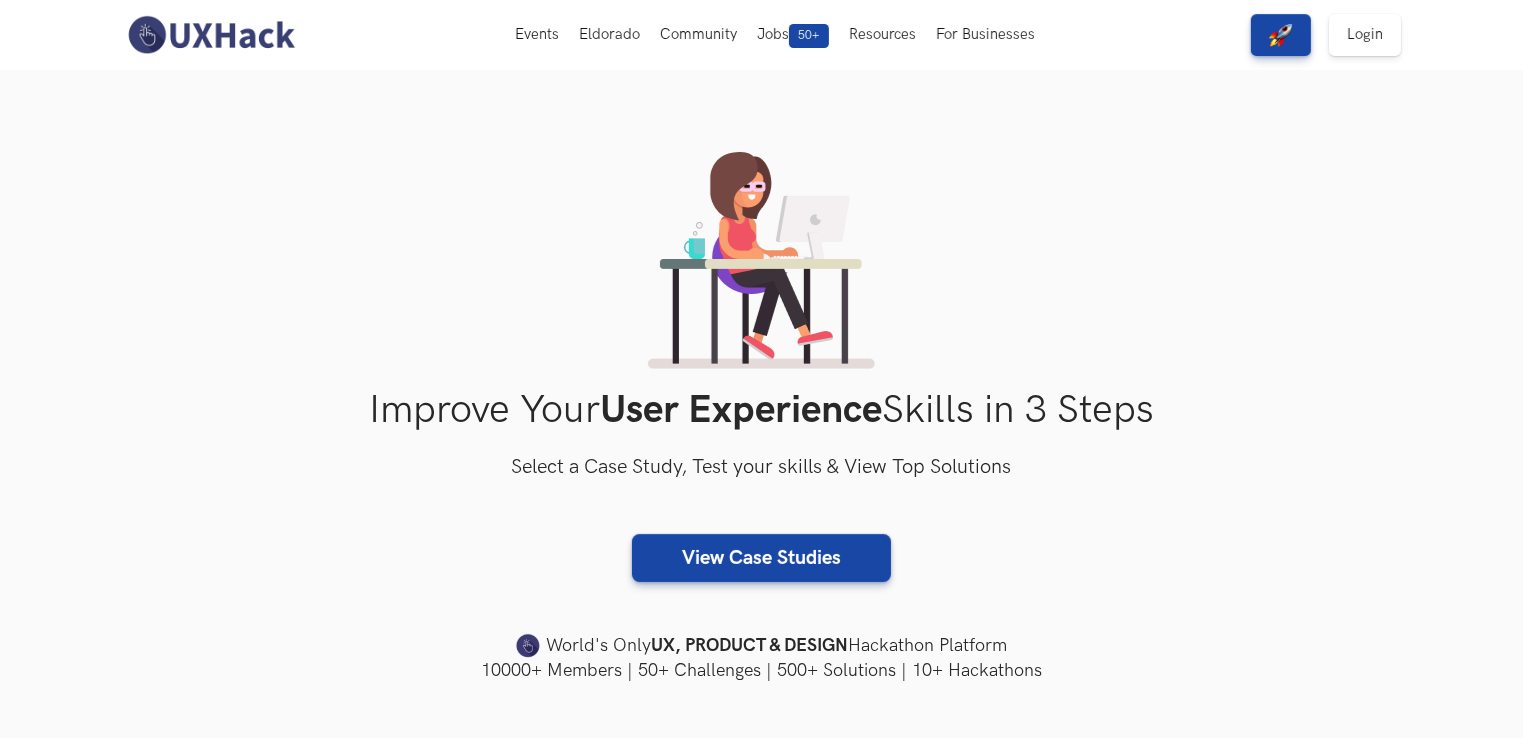 click at bounding box center (211, 35) 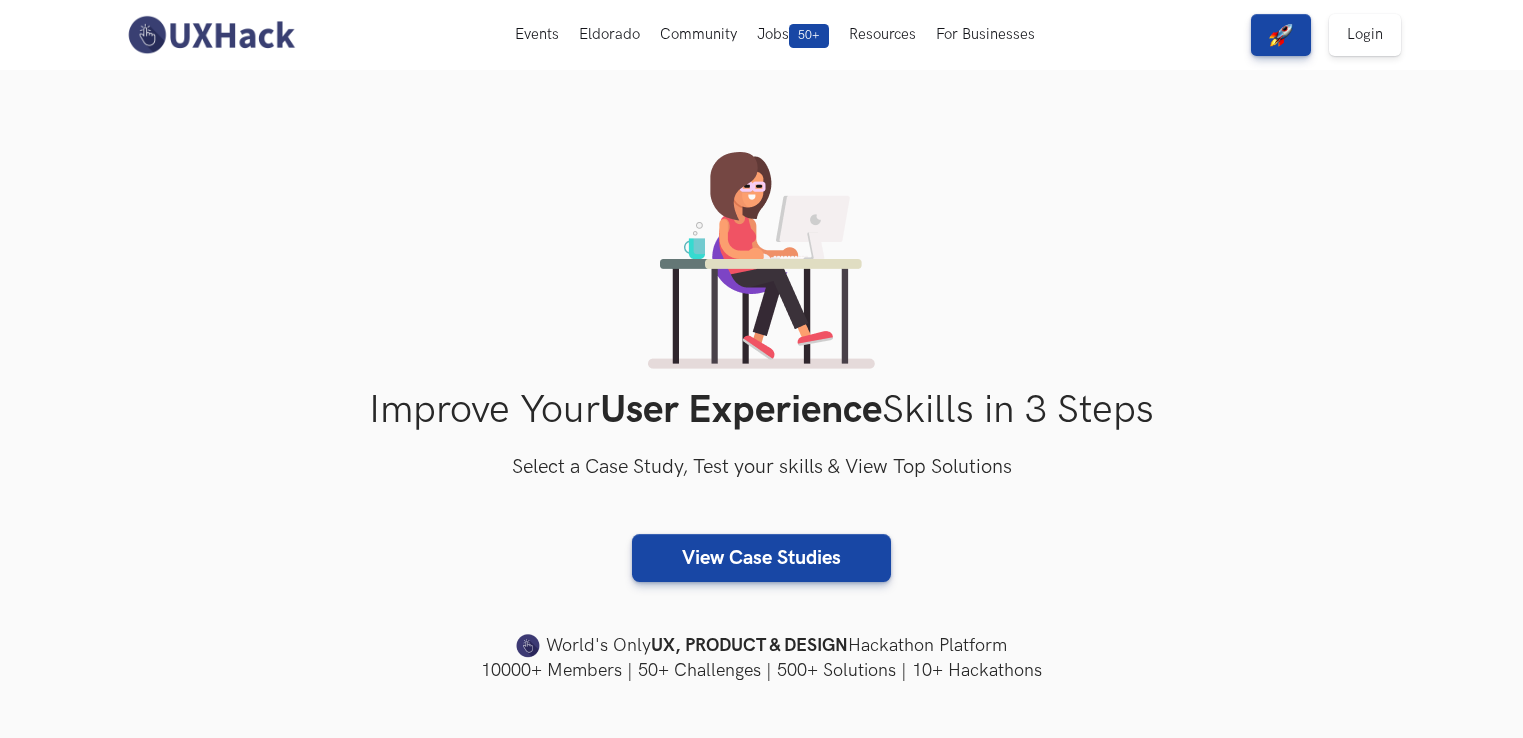 scroll, scrollTop: 0, scrollLeft: 0, axis: both 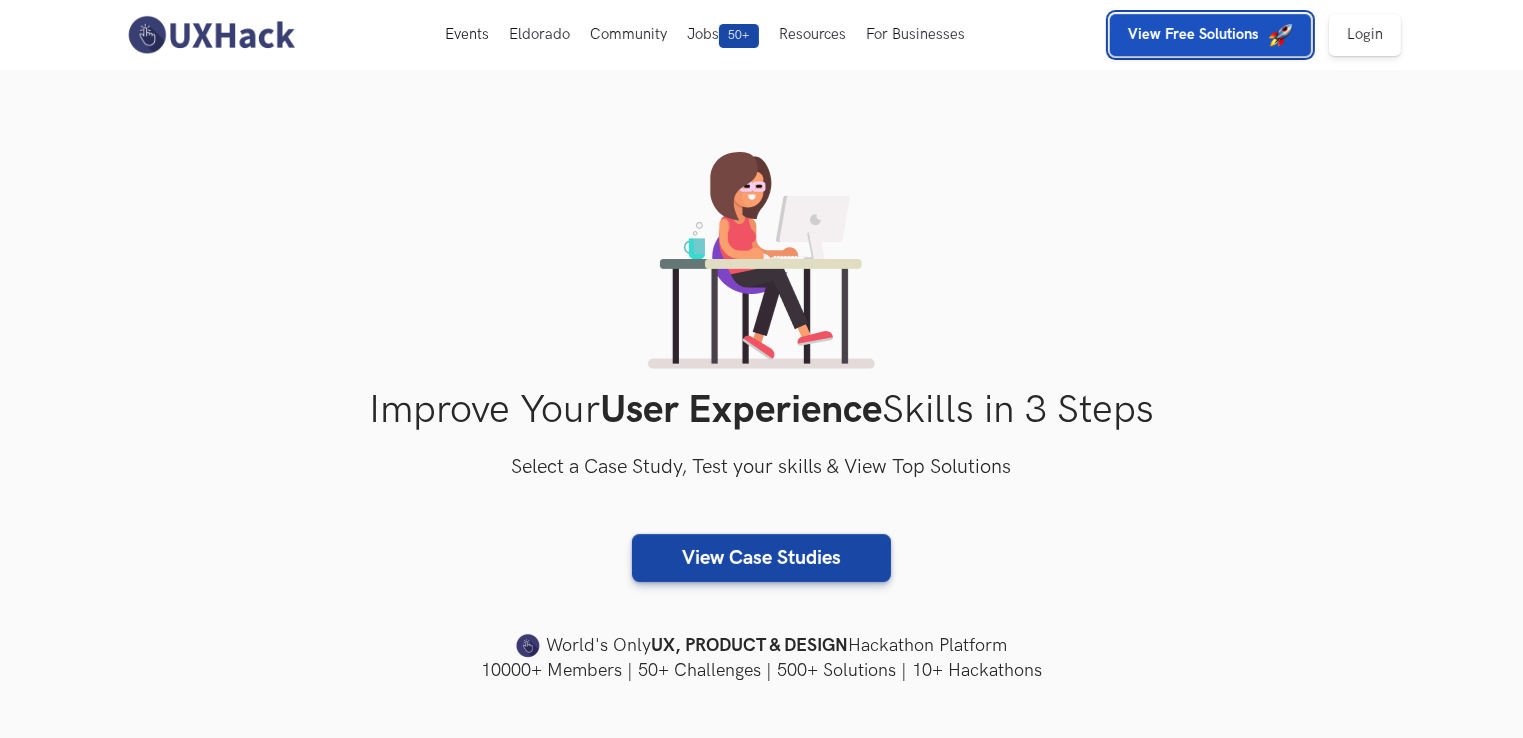 click on "View Free Solutions" at bounding box center [1210, 35] 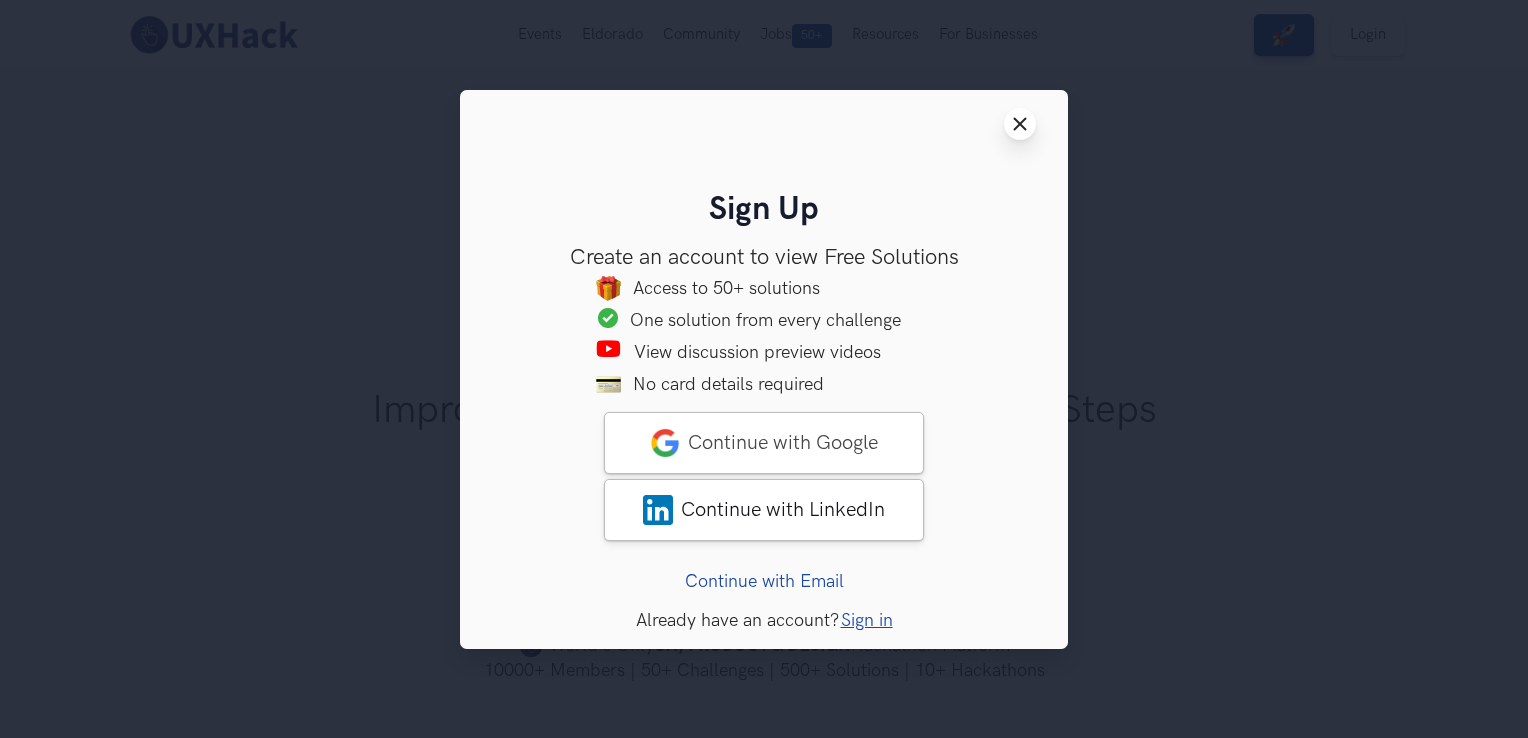 click on "Close modal window" at bounding box center (1020, 124) 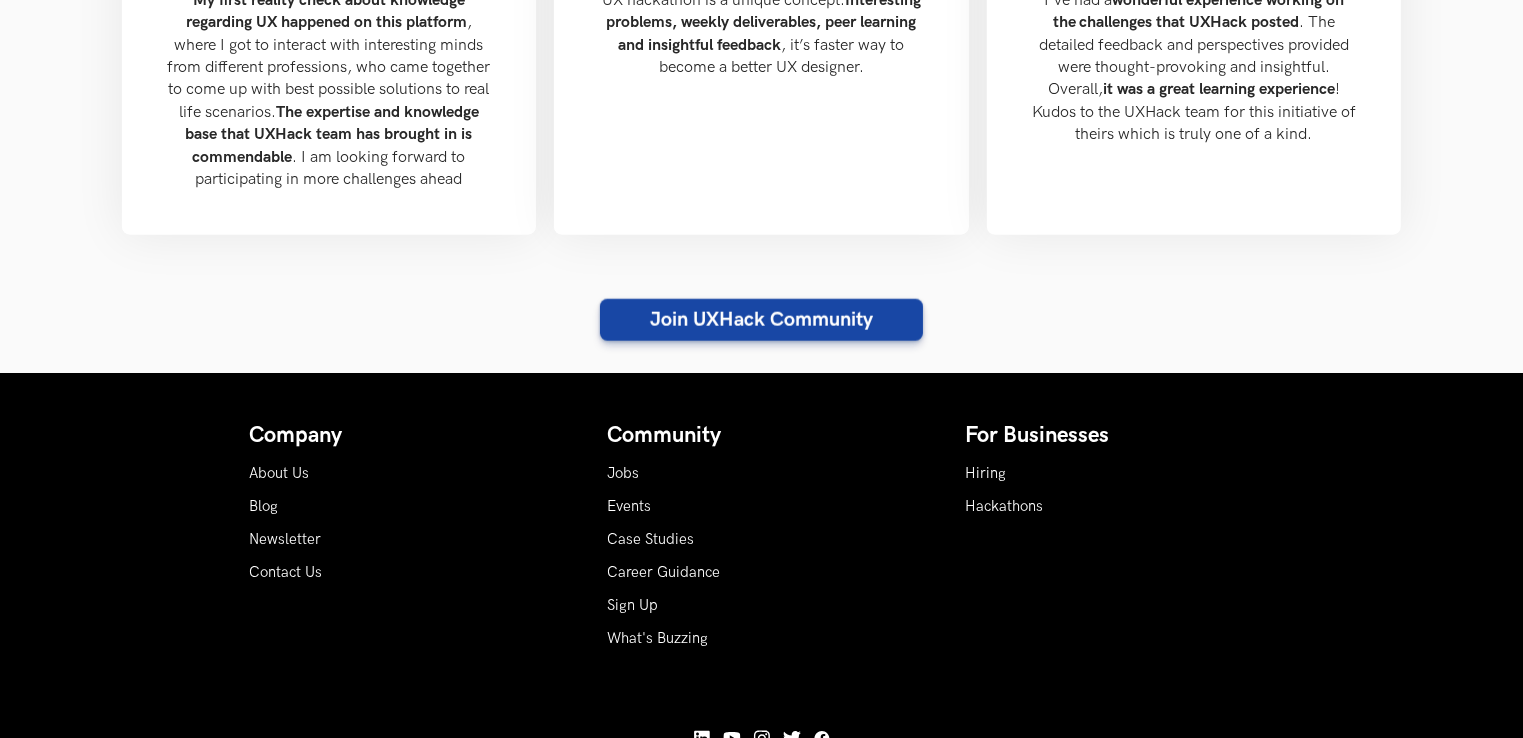 scroll, scrollTop: 2238, scrollLeft: 0, axis: vertical 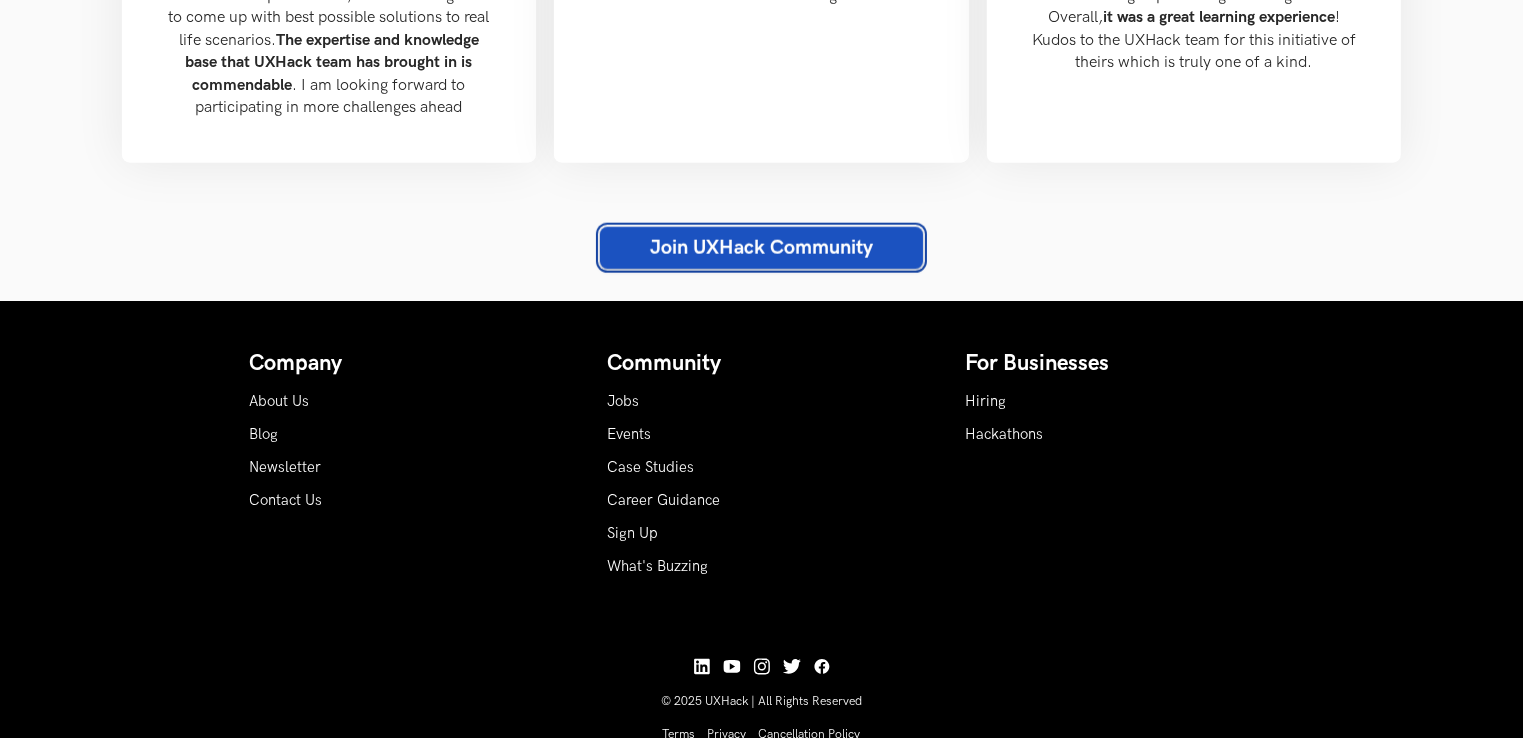 click on "Join UXHack Community" at bounding box center [761, 248] 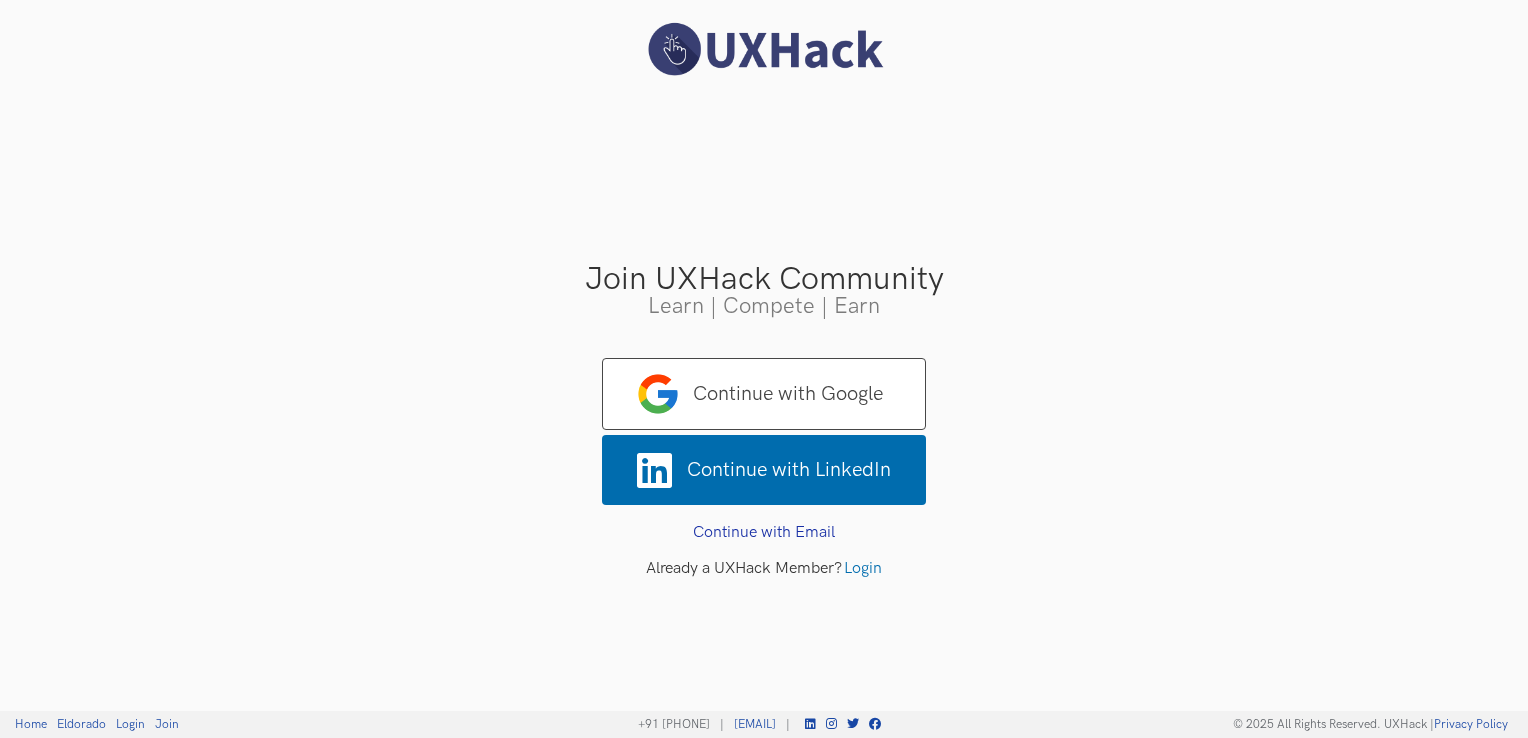 scroll, scrollTop: 0, scrollLeft: 0, axis: both 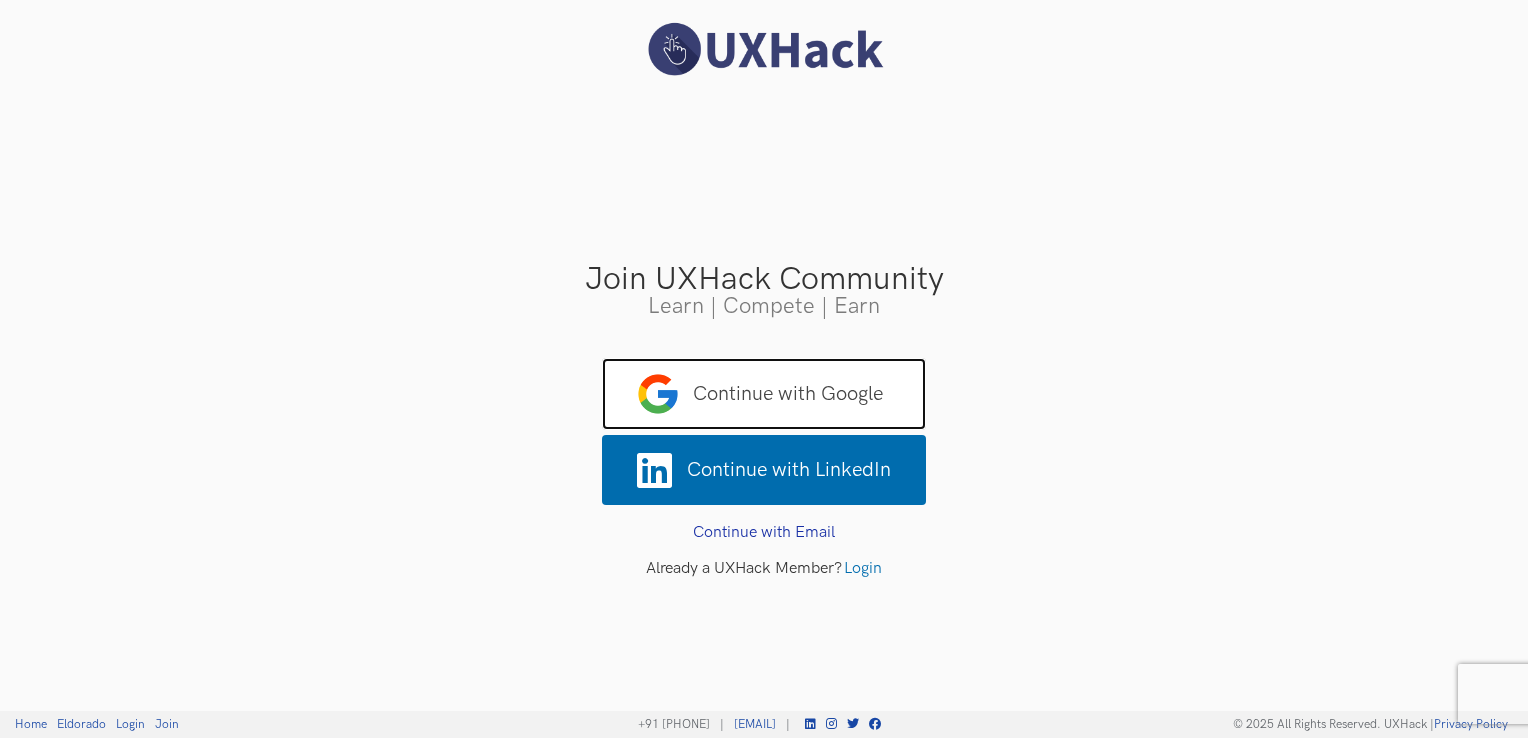click on "Continue with Google" at bounding box center (764, 394) 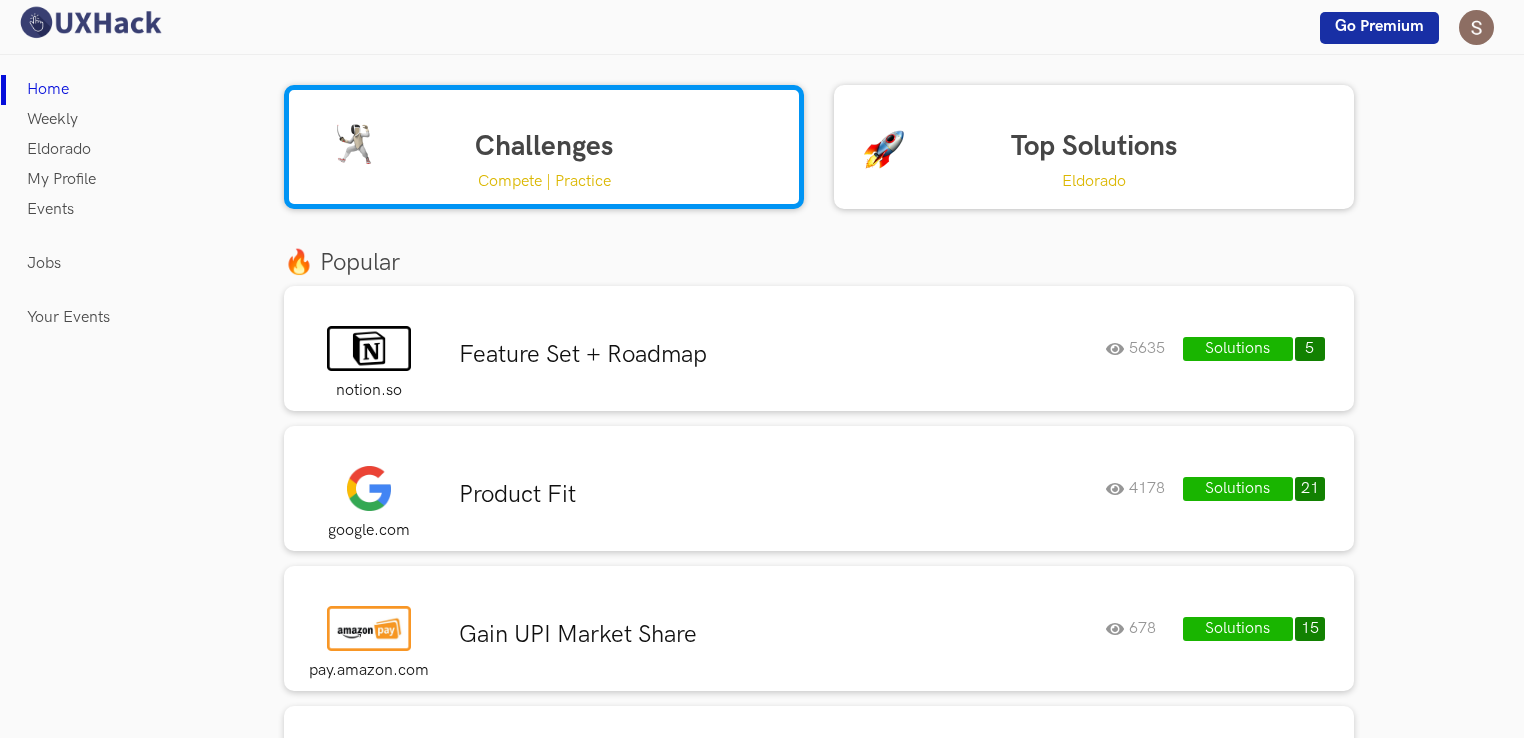 scroll, scrollTop: 0, scrollLeft: 0, axis: both 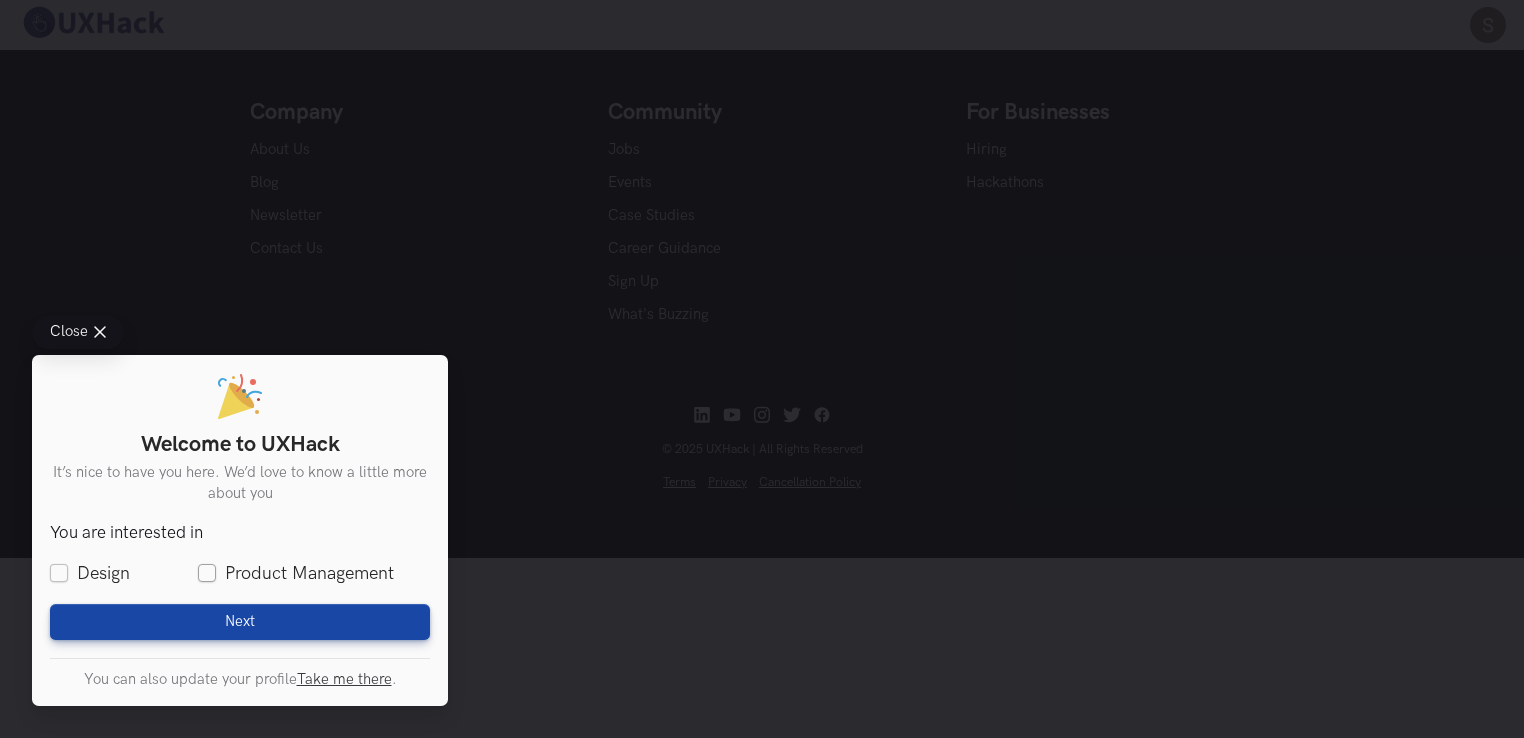 click on "Product Management" at bounding box center [296, 573] 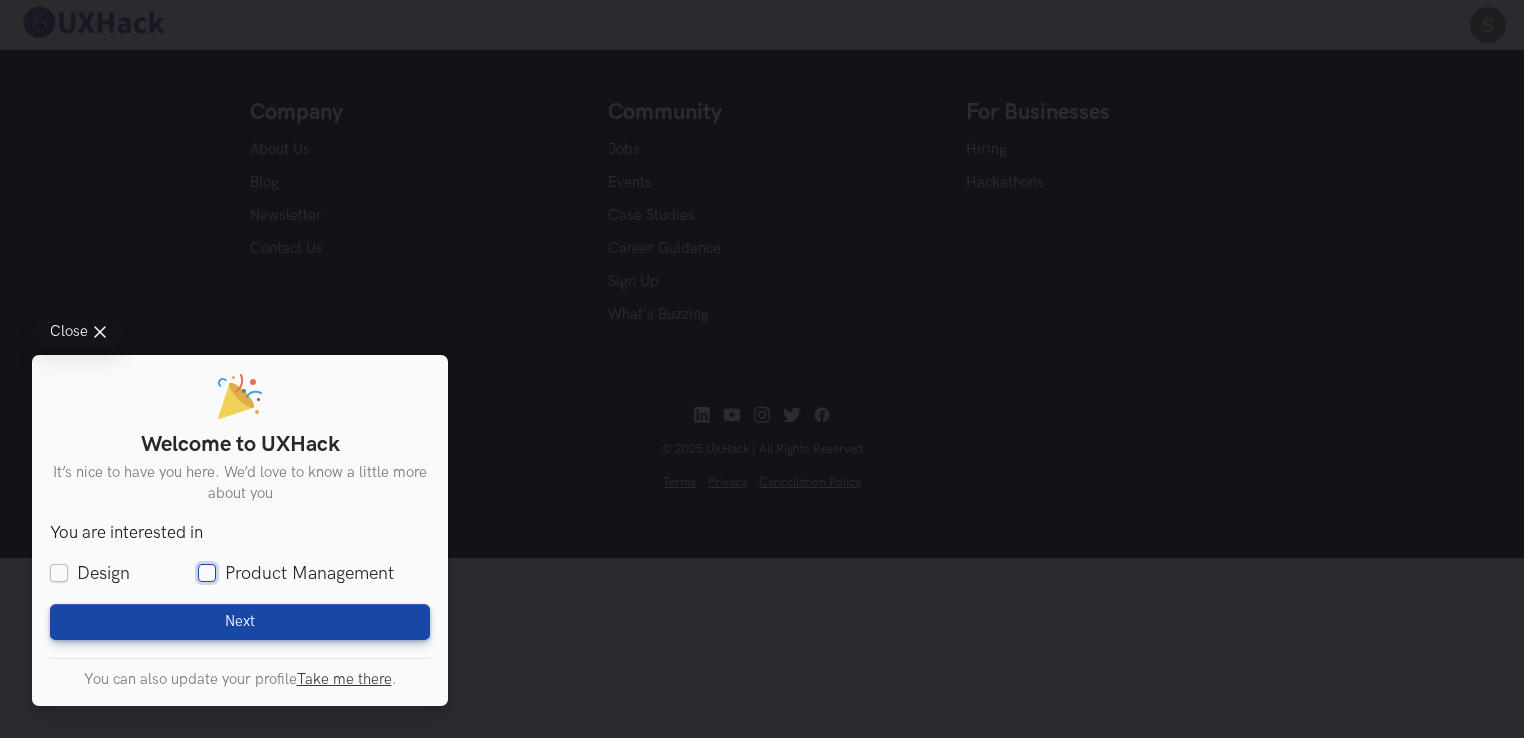 click on "Product Management" at bounding box center [207, 574] 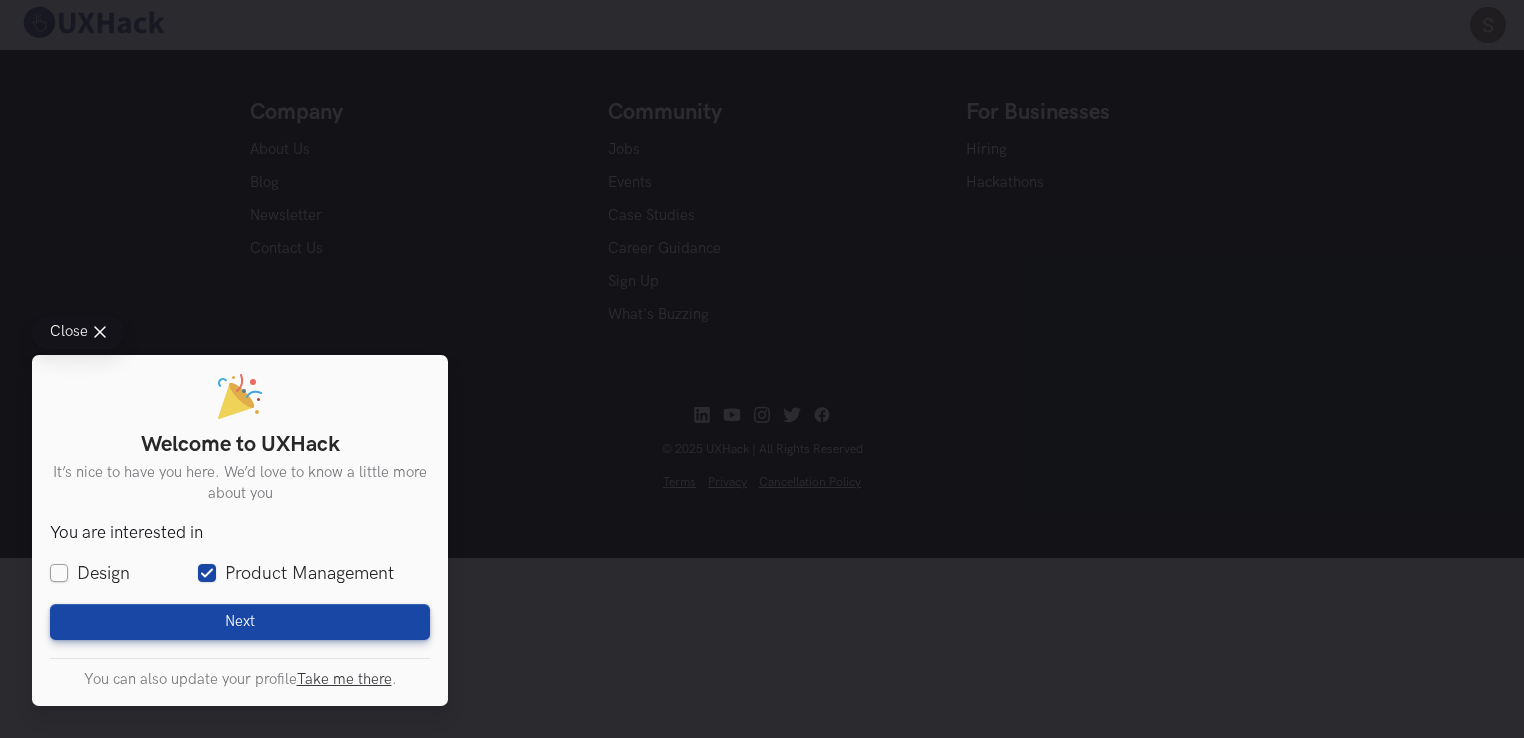 click on "Design" at bounding box center (90, 573) 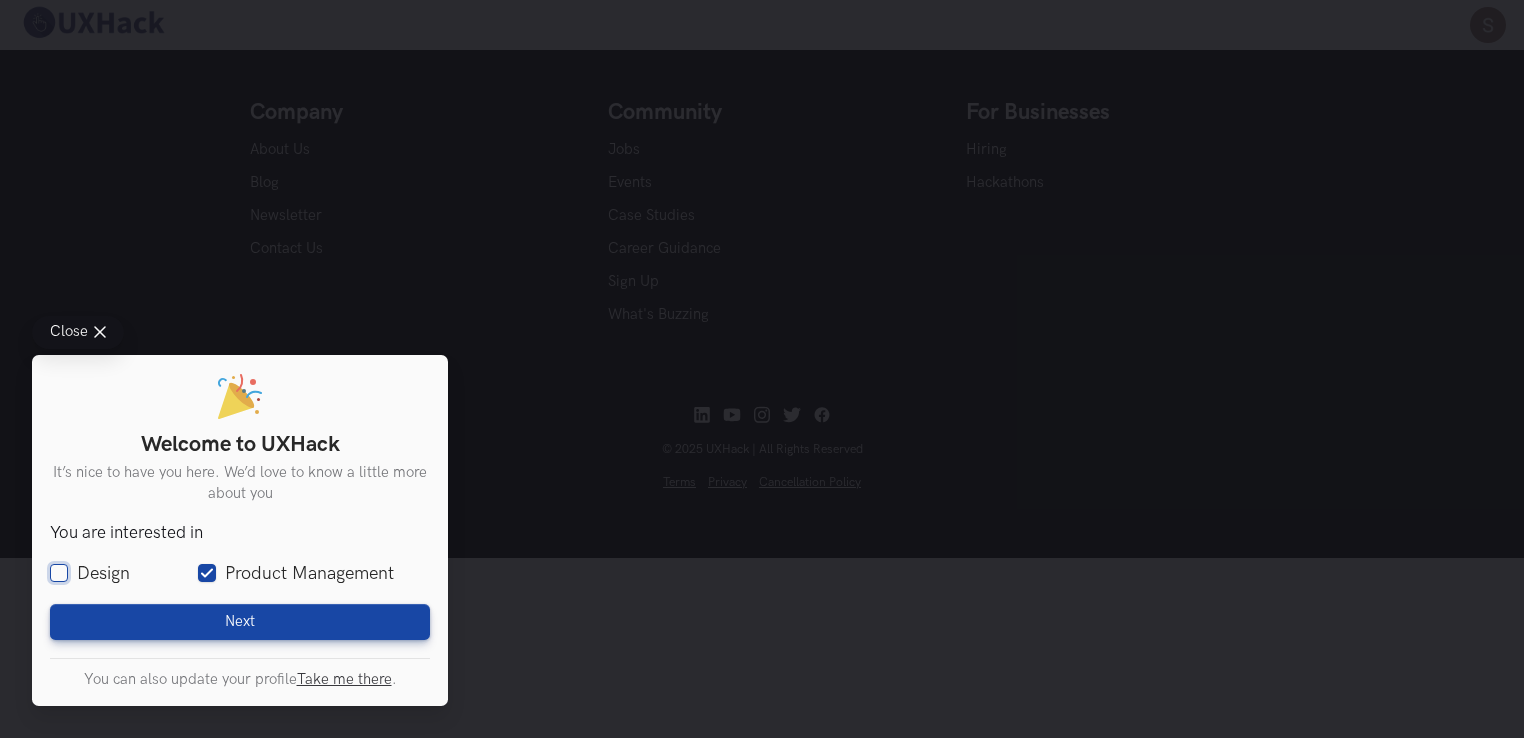 click on "Design" at bounding box center [59, 574] 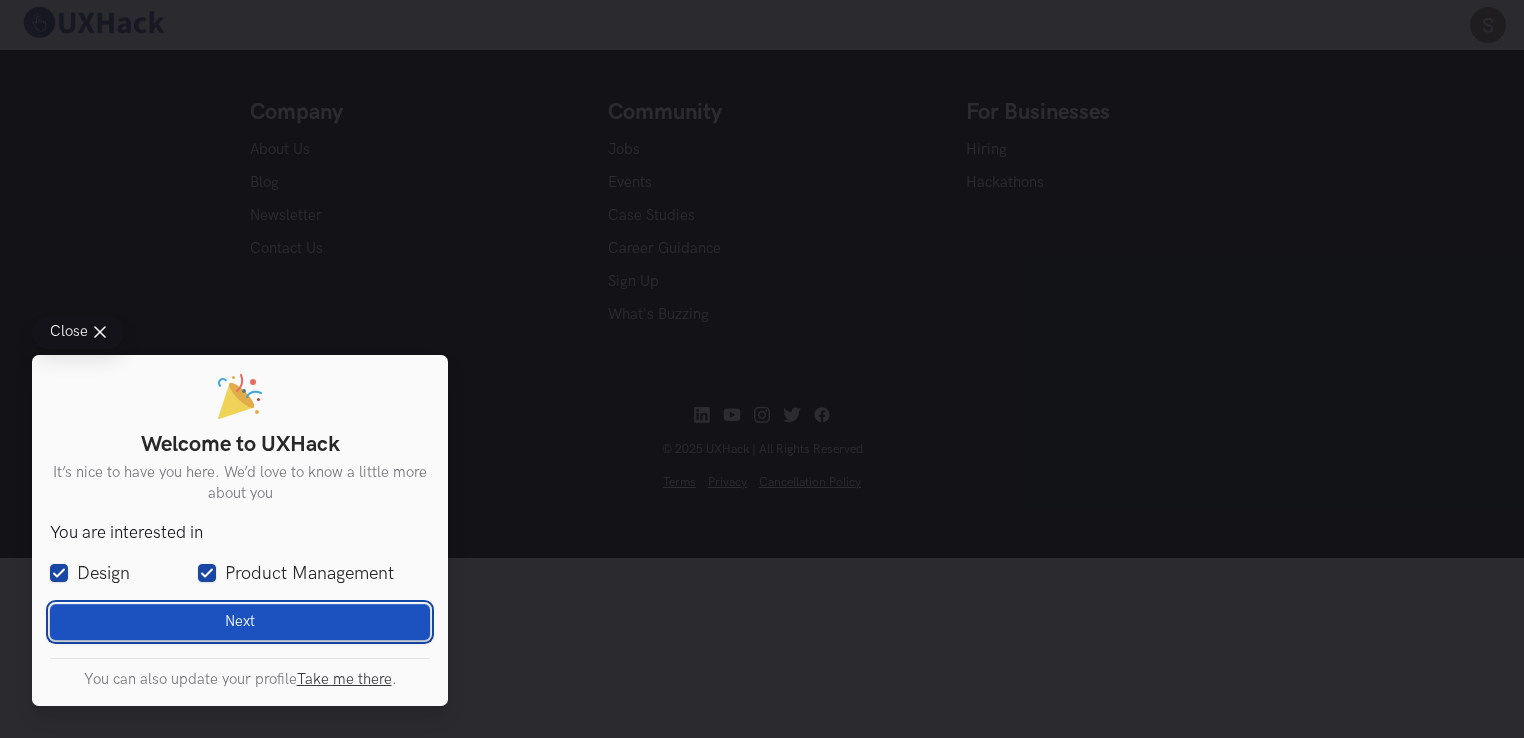 click on "Next   Loading" at bounding box center (240, 622) 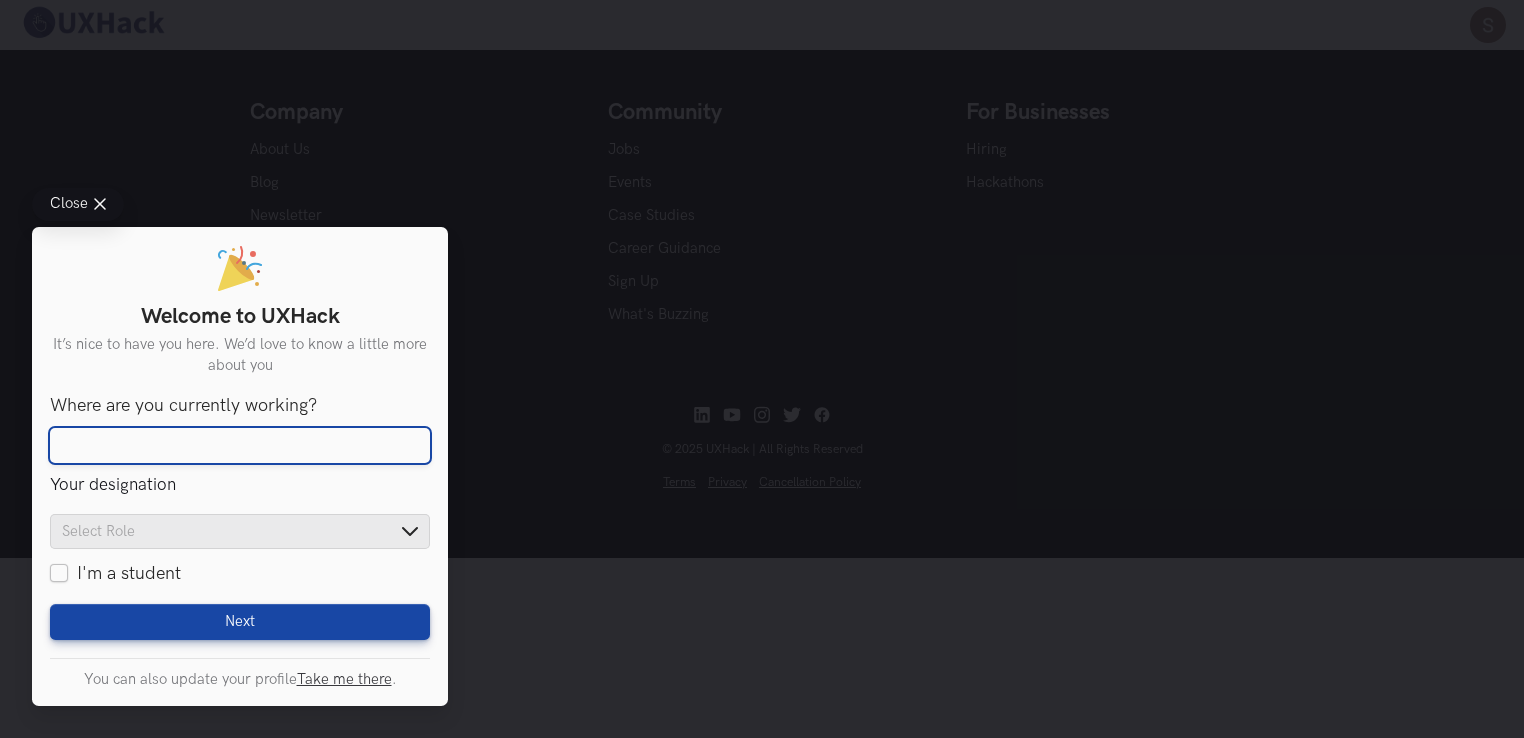 click on "Where are you currently working?" at bounding box center (240, 446) 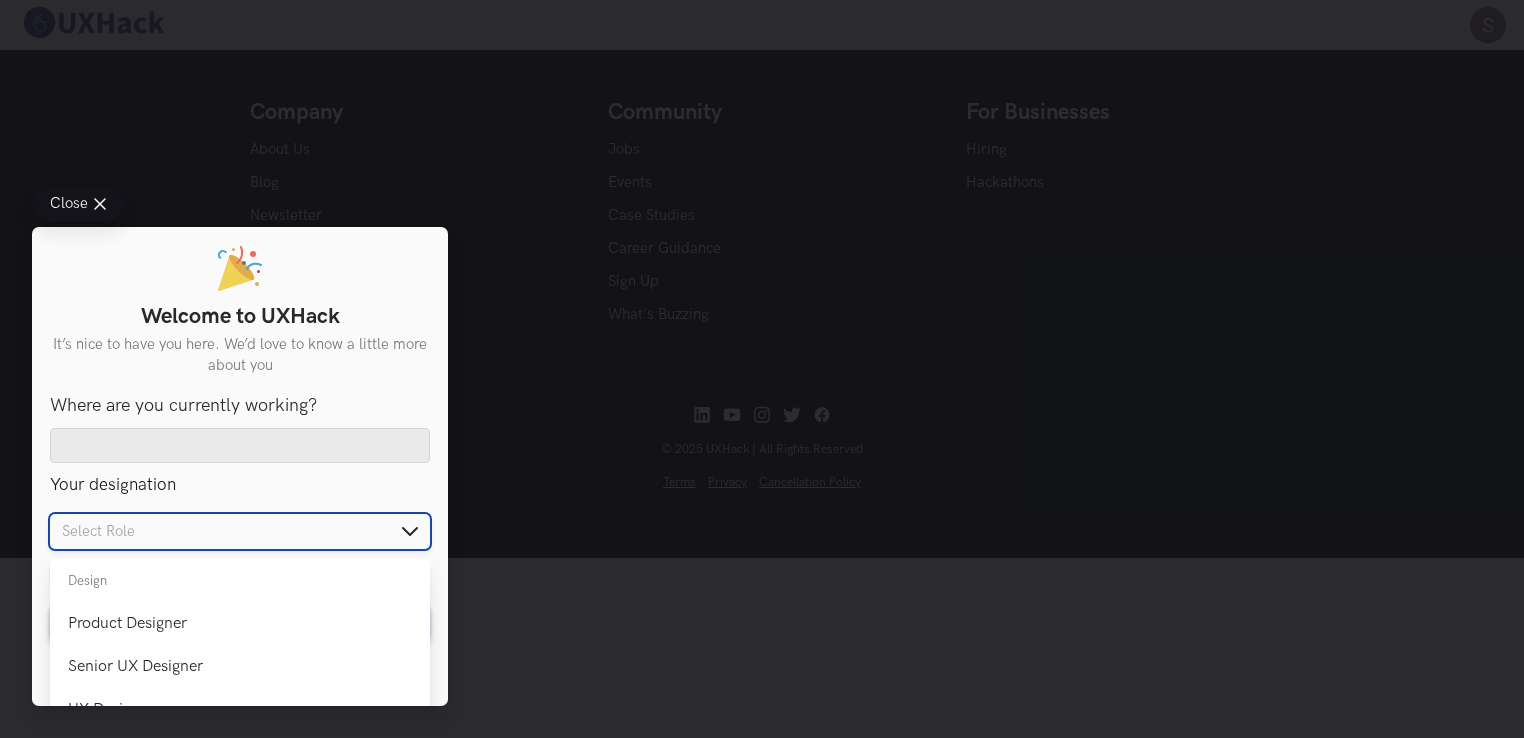 click at bounding box center [240, 531] 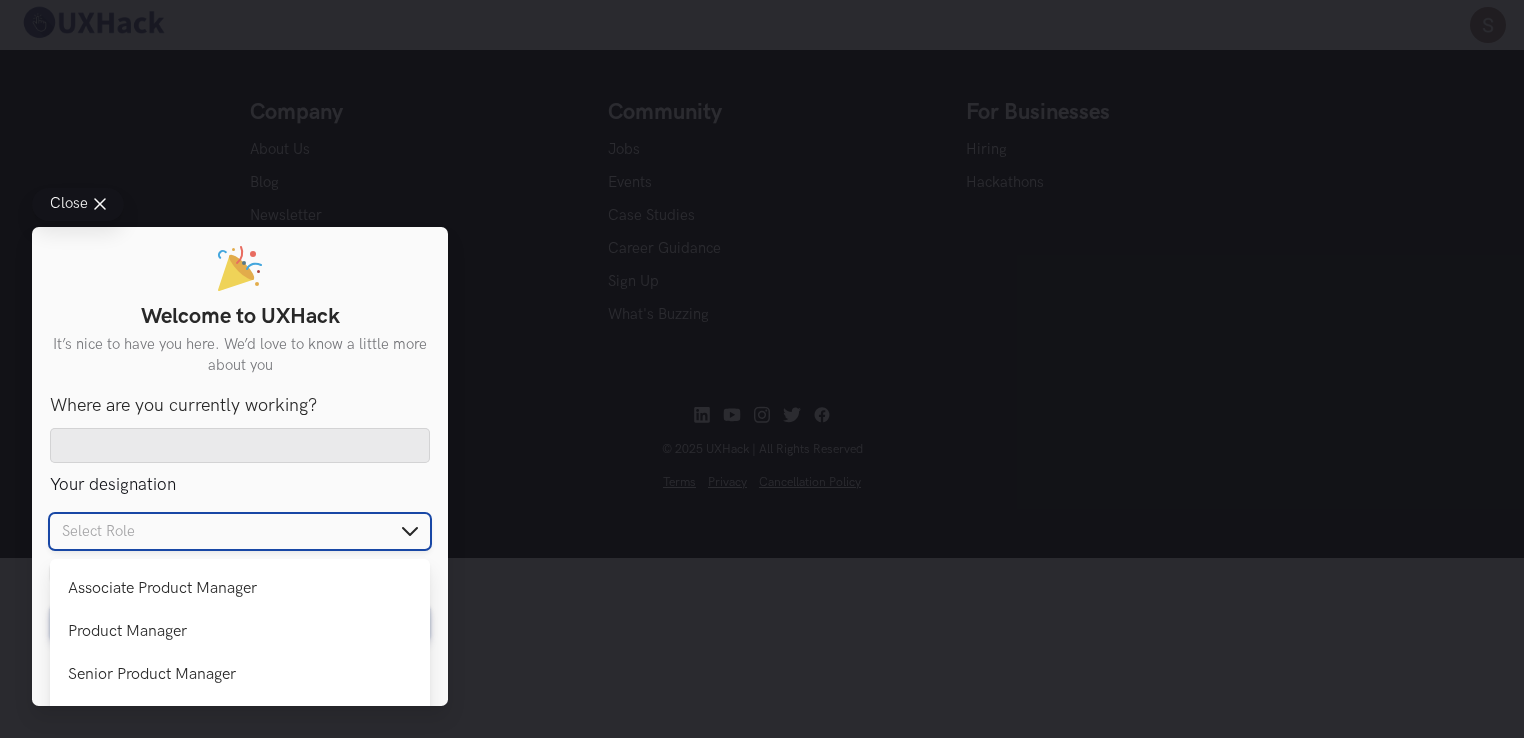 scroll, scrollTop: 0, scrollLeft: 0, axis: both 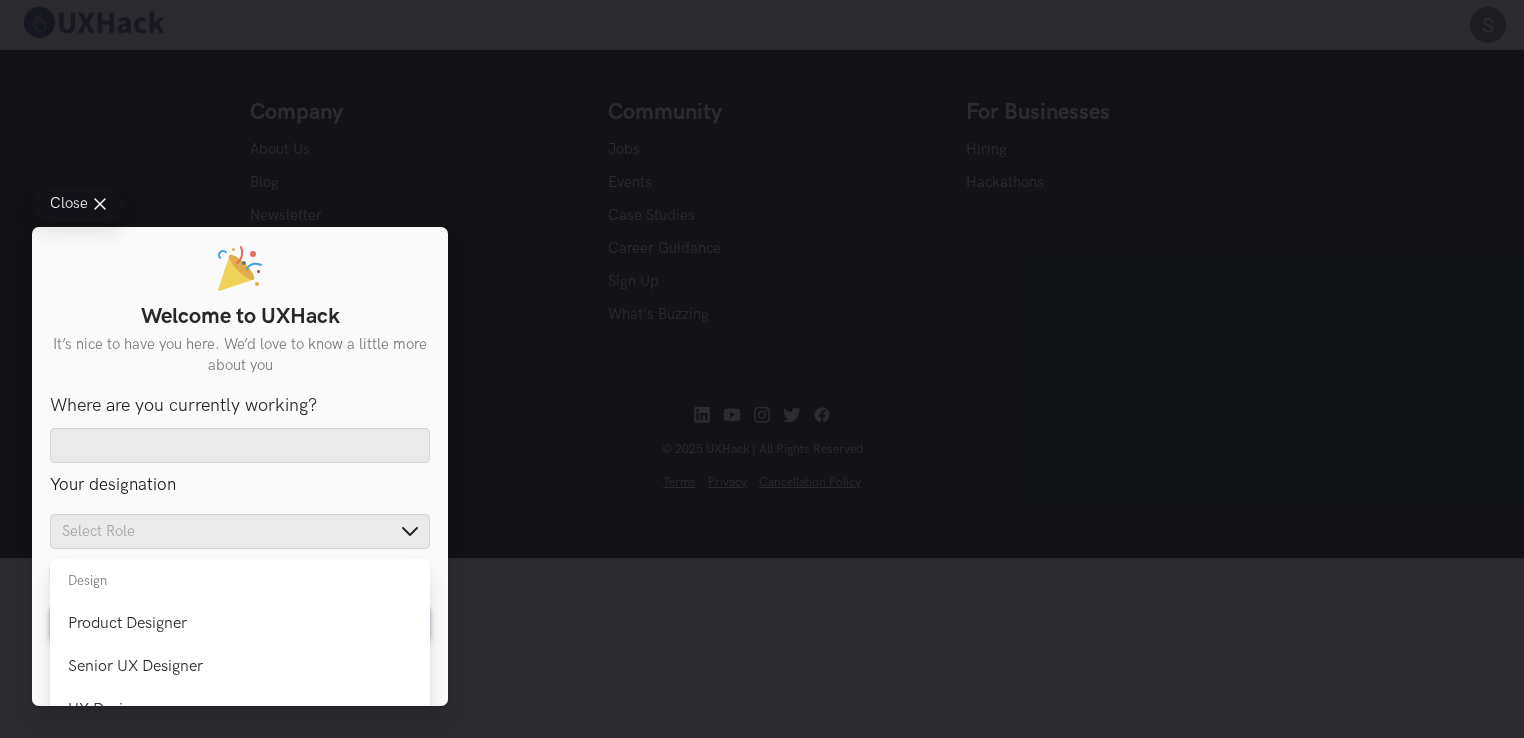 click on "Close Welcome to UXHack It’s nice to have you here. We’d love to know a little more about you You are interested in Design Product Management Where are you currently working? Your designation Product Designer Senior UX Designer UX Designer UI UX Designer UX Researcher Associate Product Manager Product Manager Senior Product Manager Others Open selection Reset selection Design Product Designer Product Designer Senior UX Designer Senior UX Designer UX Designer UX Designer UI UX Designer UI UX Designer UX Researcher UX Researcher Product Associate Product Manager Associate Product Manager Product Manager Product Manager Senior Product Manager Senior Product Manager others Others 11  results found. I'm a student Where did you find us? Friend/Colleague LinkedIn Google Others Why did you join UXHack? For gigs To get a job To learn To practice/improve skills To be a part of the community Next   Loading Follow us on Telegram for the latest updates, job posts and event Join Telegram Take me there ." at bounding box center [762, 369] 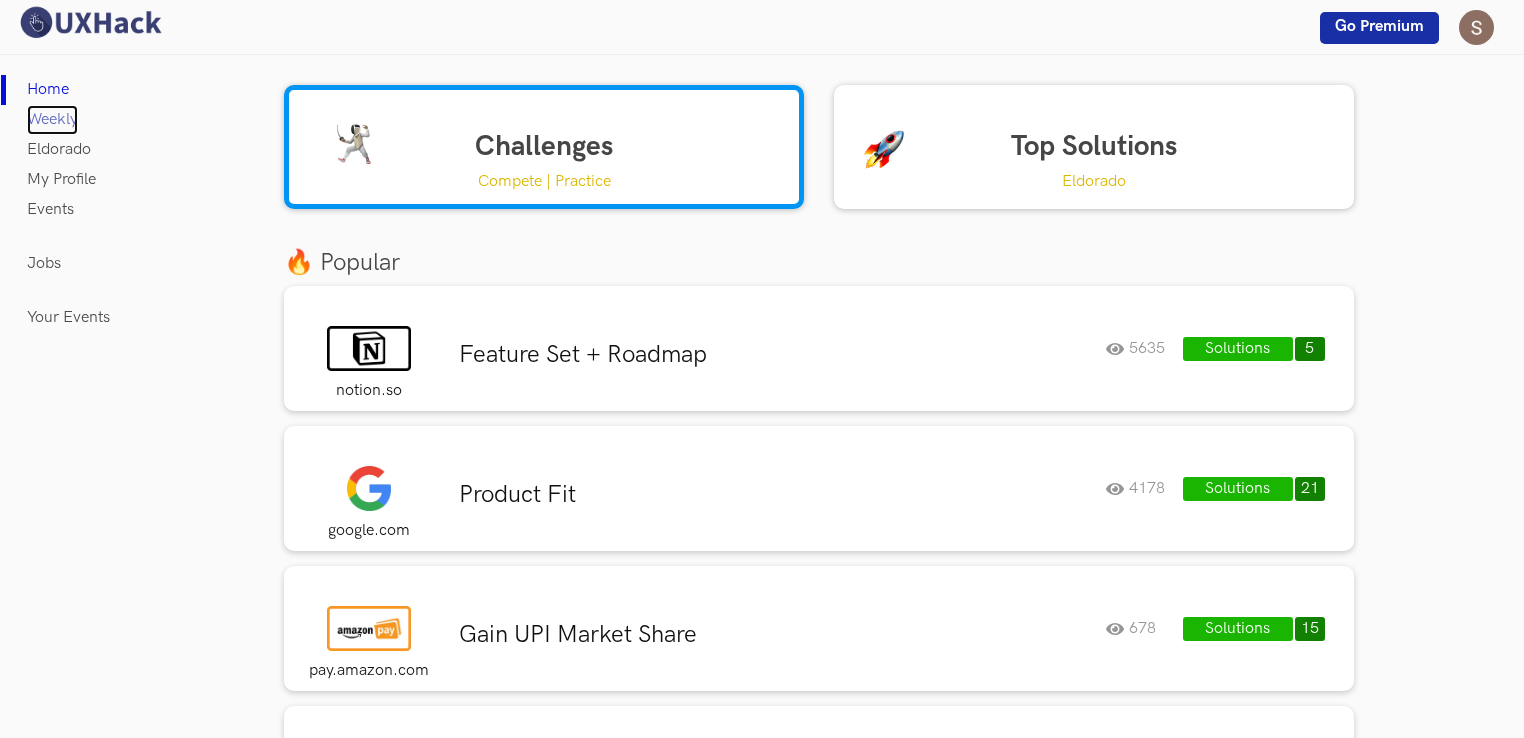 click on "Weekly" at bounding box center [52, 120] 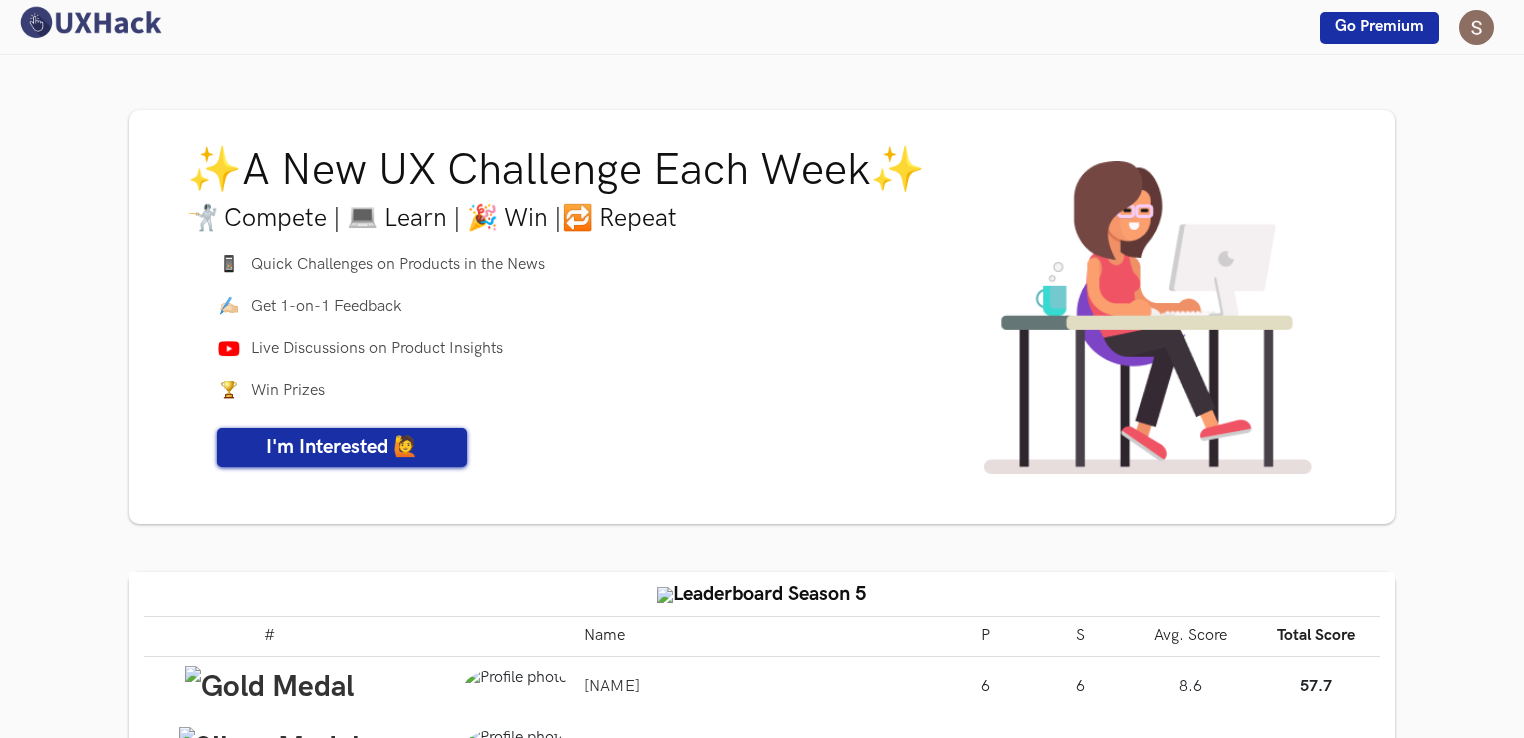 scroll, scrollTop: 0, scrollLeft: 0, axis: both 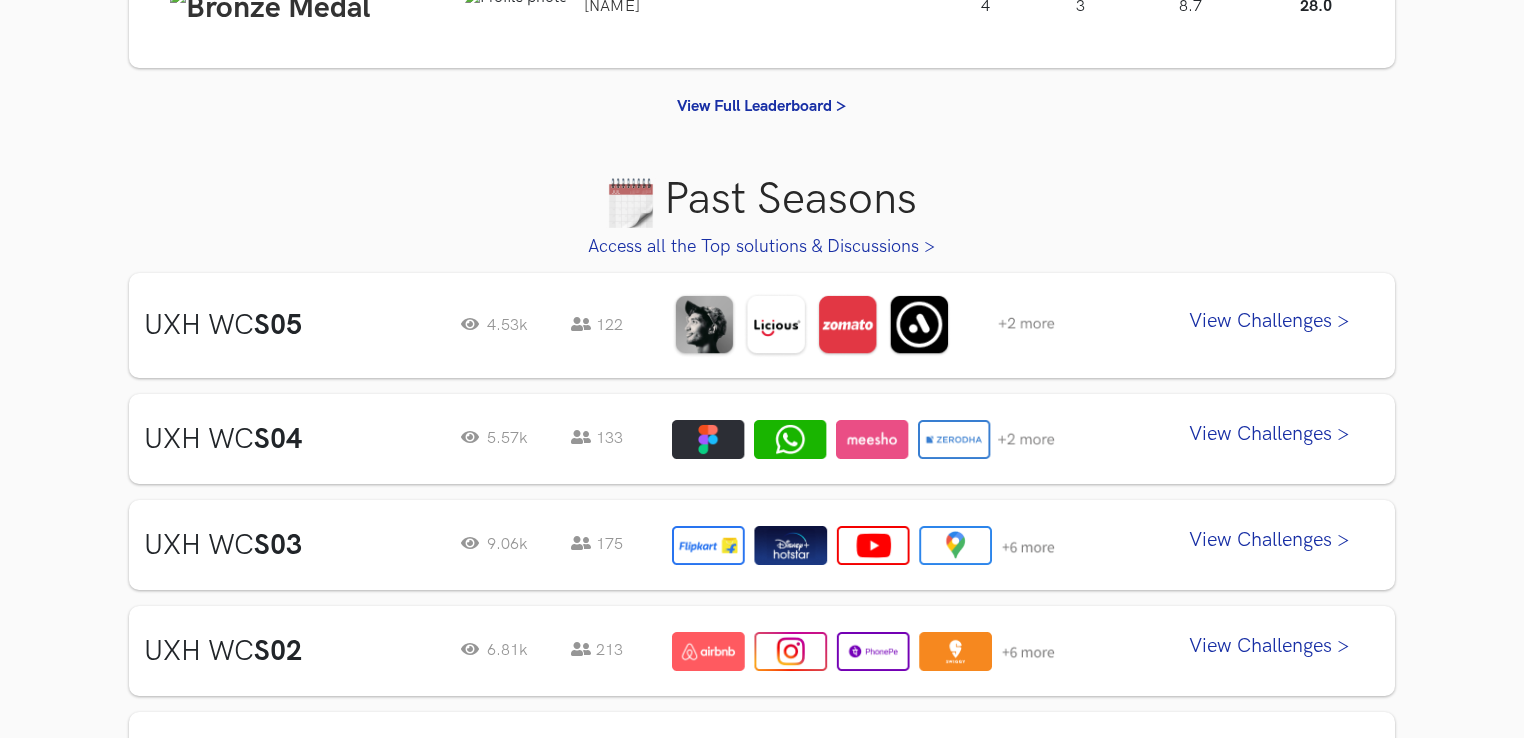 click on "View Challenges >" at bounding box center (1270, 326) 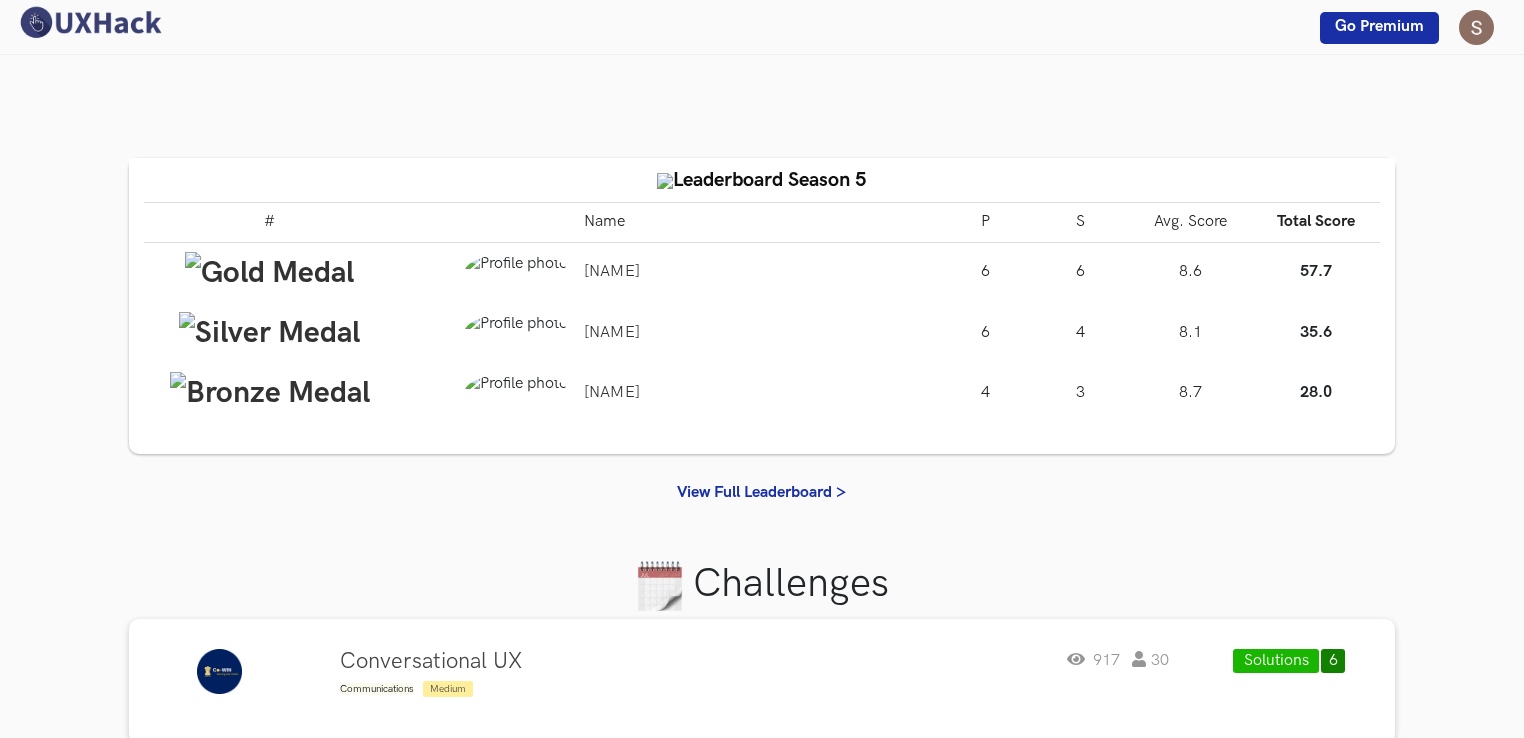 scroll, scrollTop: 0, scrollLeft: 0, axis: both 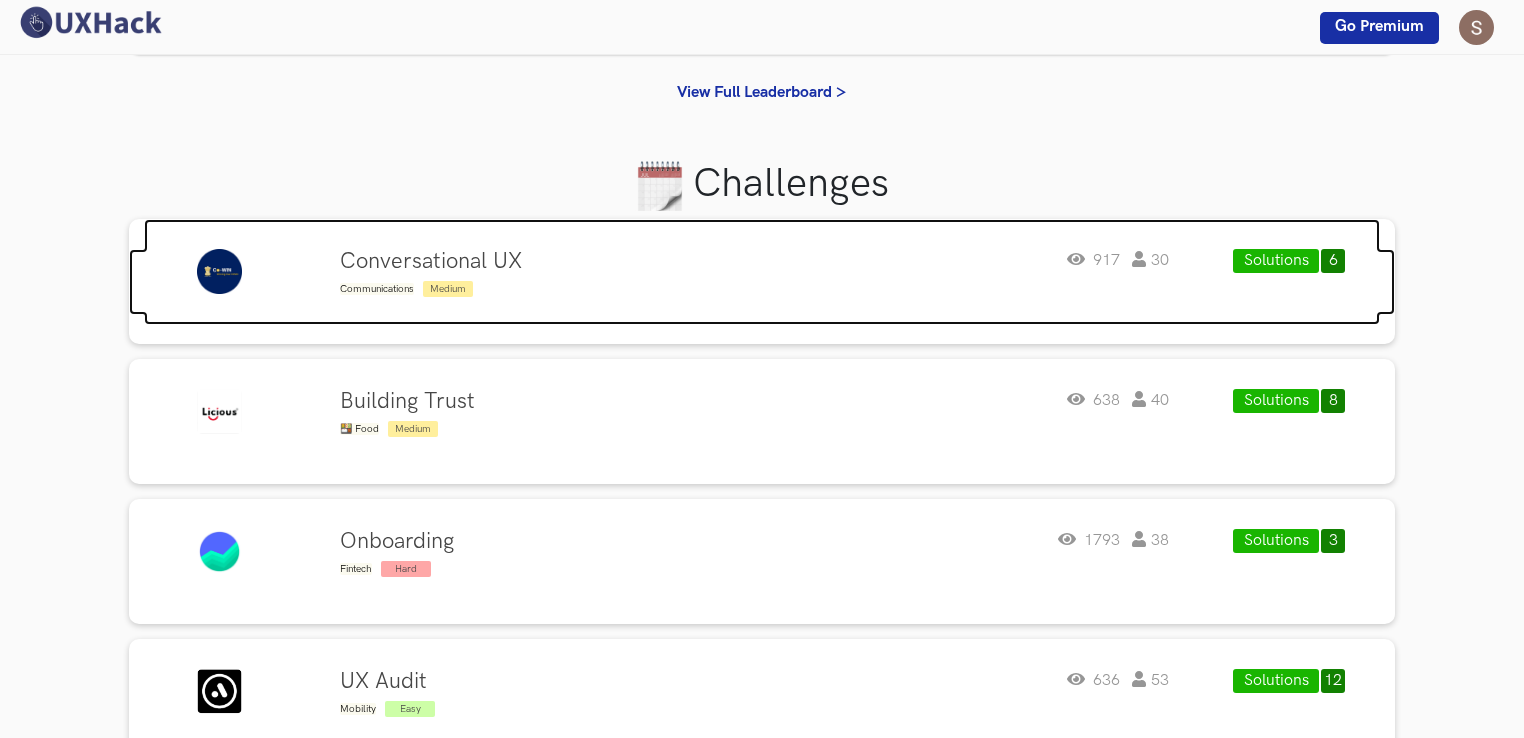 click on "Conversational UX" at bounding box center (431, 262) 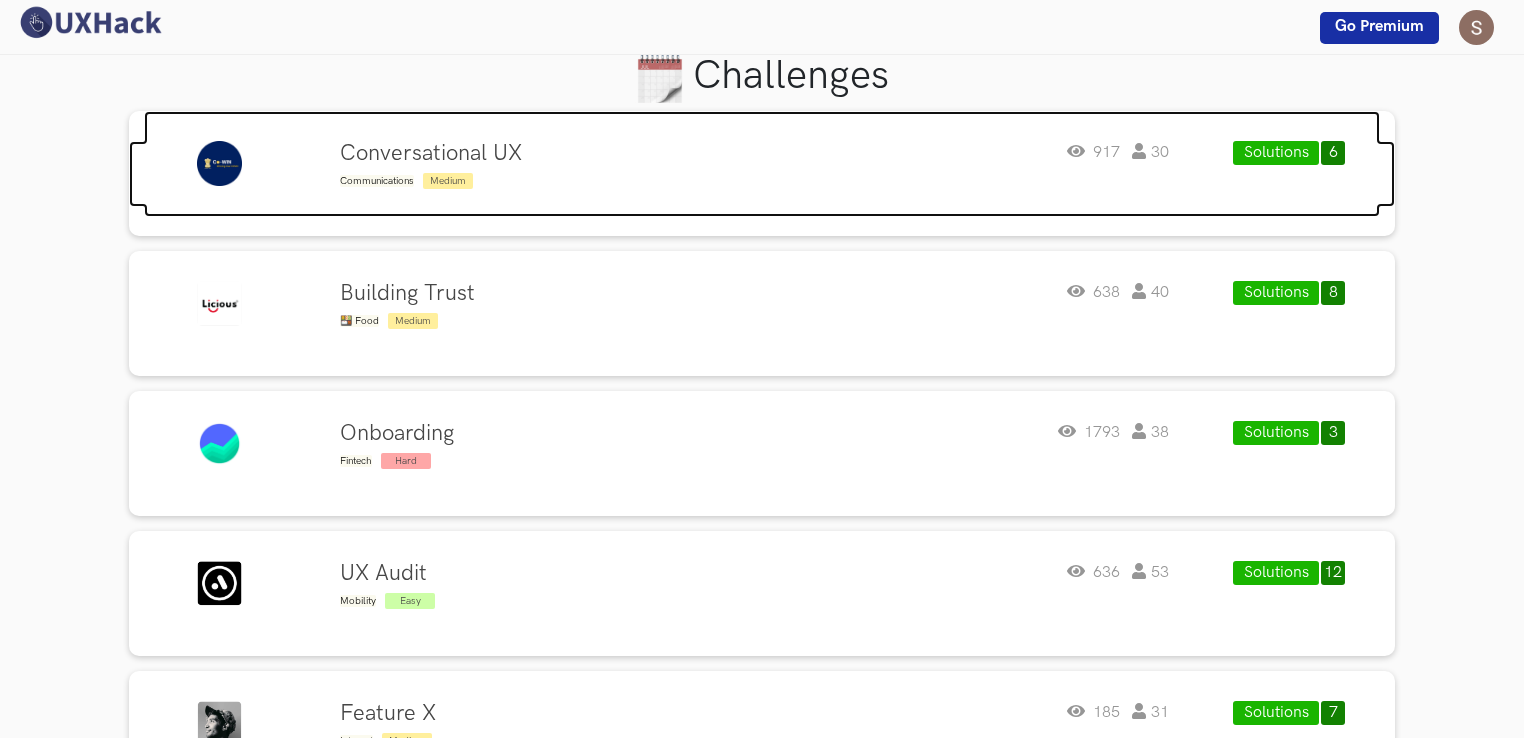 scroll, scrollTop: 496, scrollLeft: 0, axis: vertical 